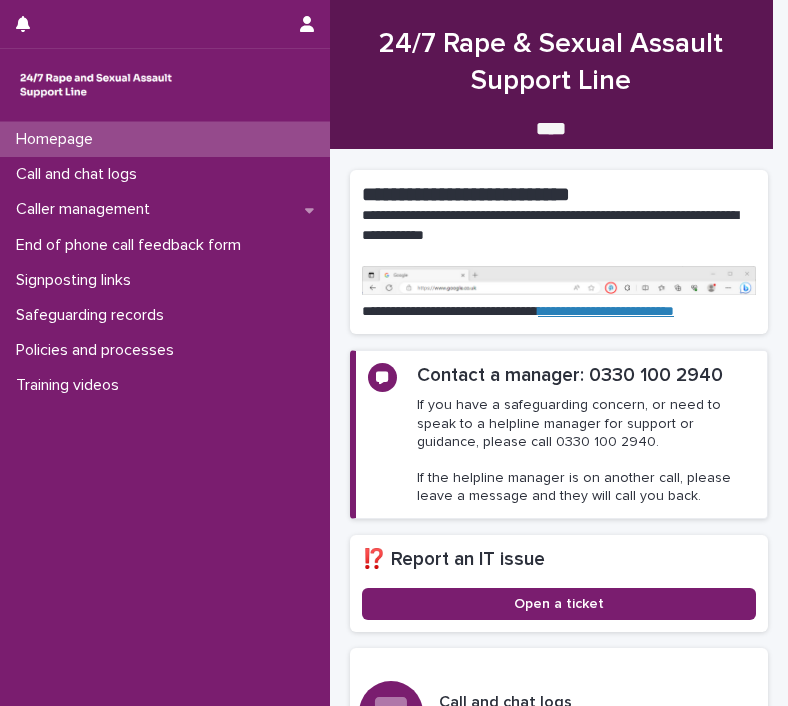 scroll, scrollTop: 0, scrollLeft: 0, axis: both 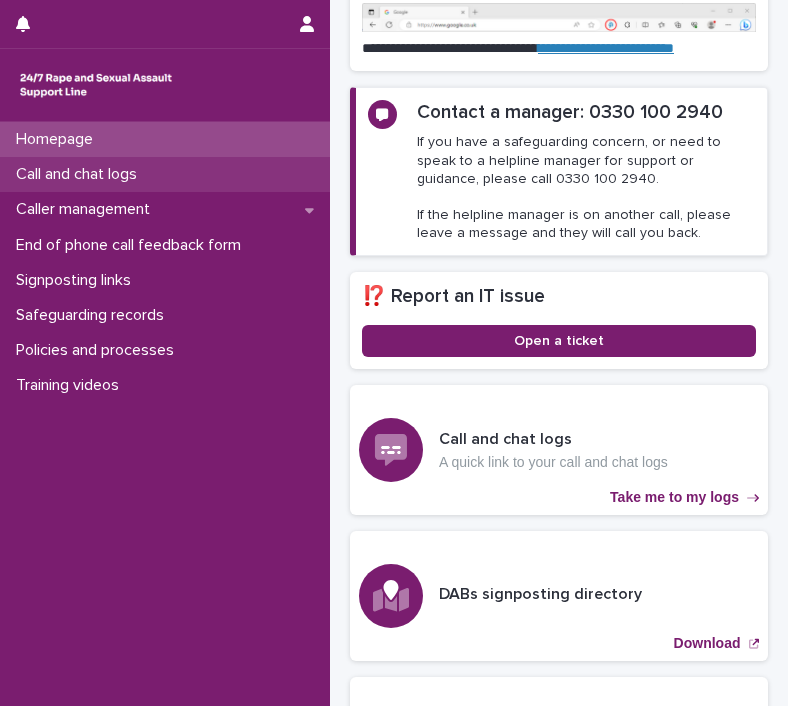 drag, startPoint x: 0, startPoint y: 0, endPoint x: 117, endPoint y: 183, distance: 217.20497 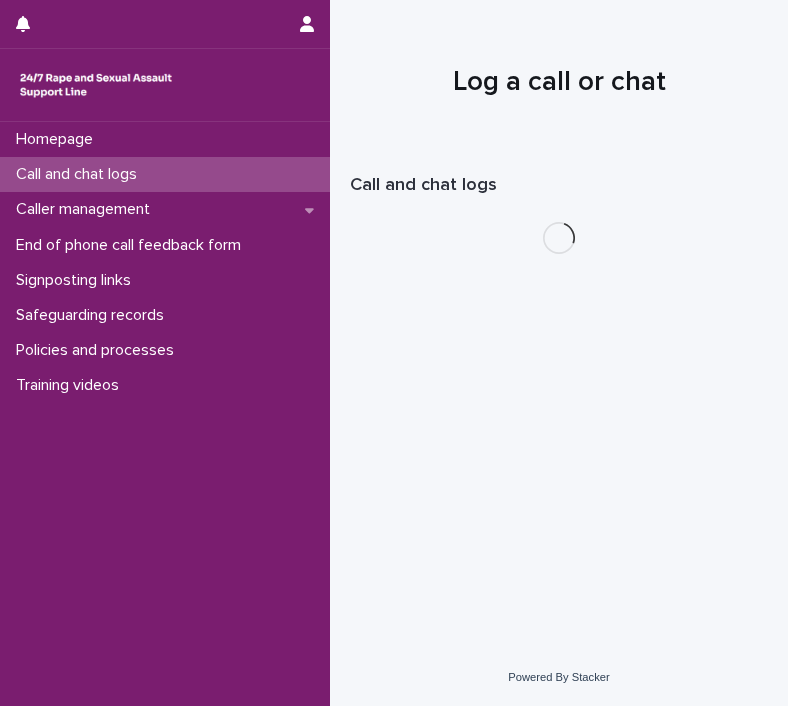 scroll, scrollTop: 0, scrollLeft: 0, axis: both 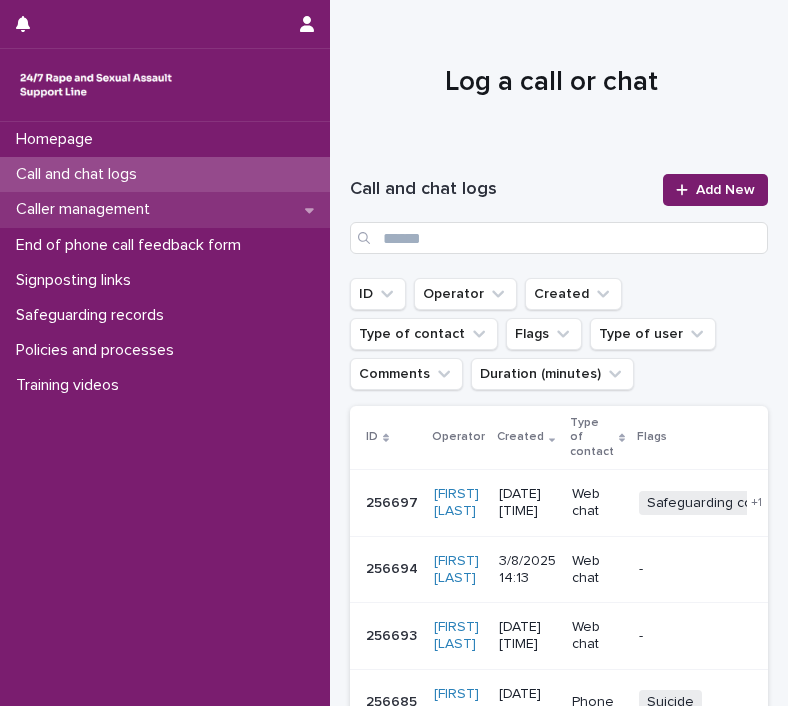click on "Caller management" at bounding box center [165, 209] 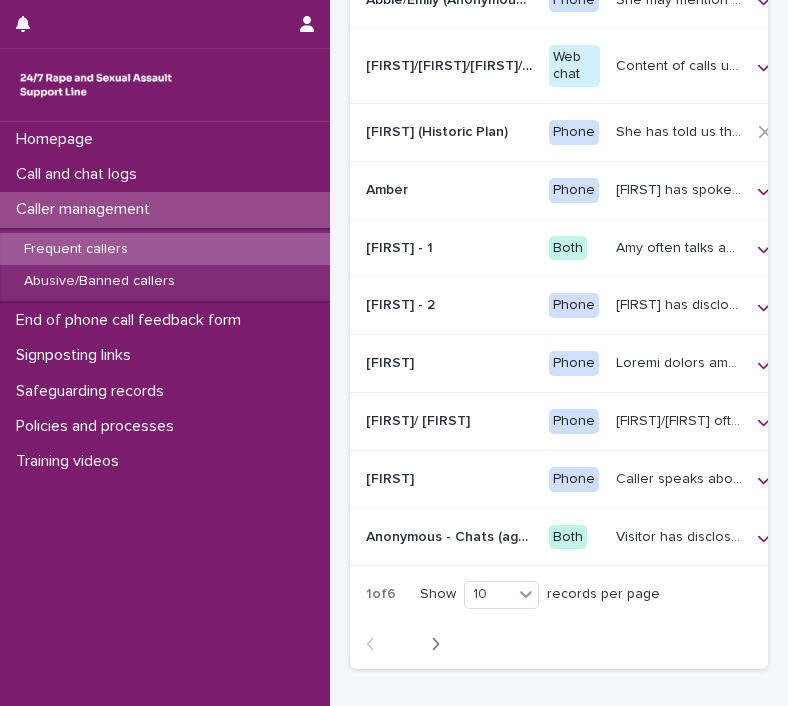 scroll, scrollTop: 357, scrollLeft: 0, axis: vertical 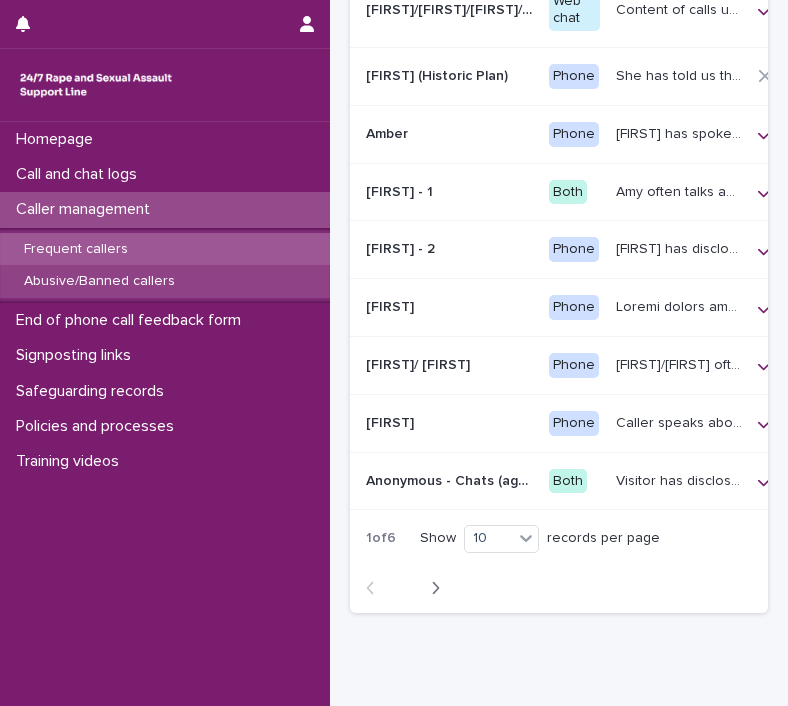 click on "Abusive/Banned callers" at bounding box center (99, 281) 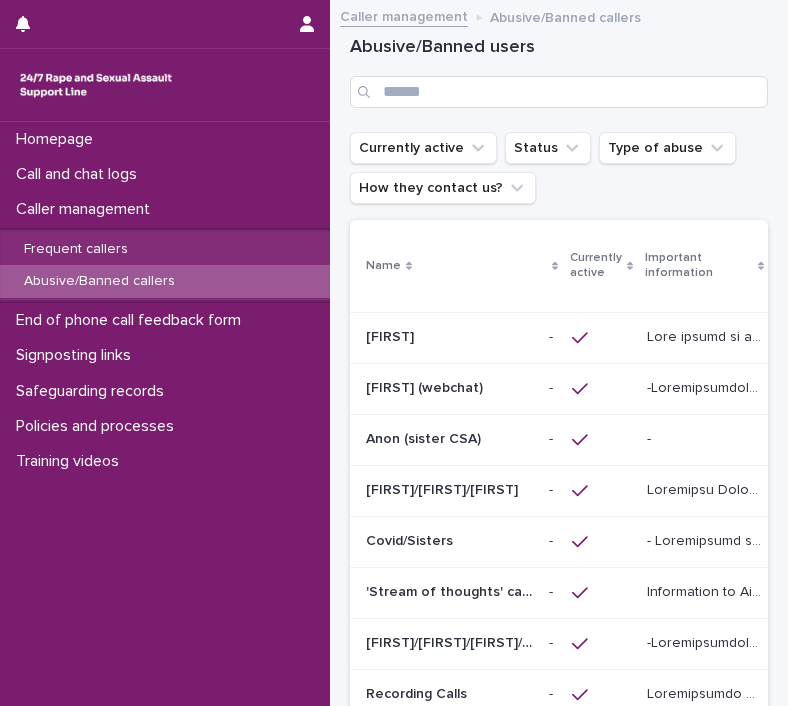 click on "Anon (sister CSA)" at bounding box center (425, 437) 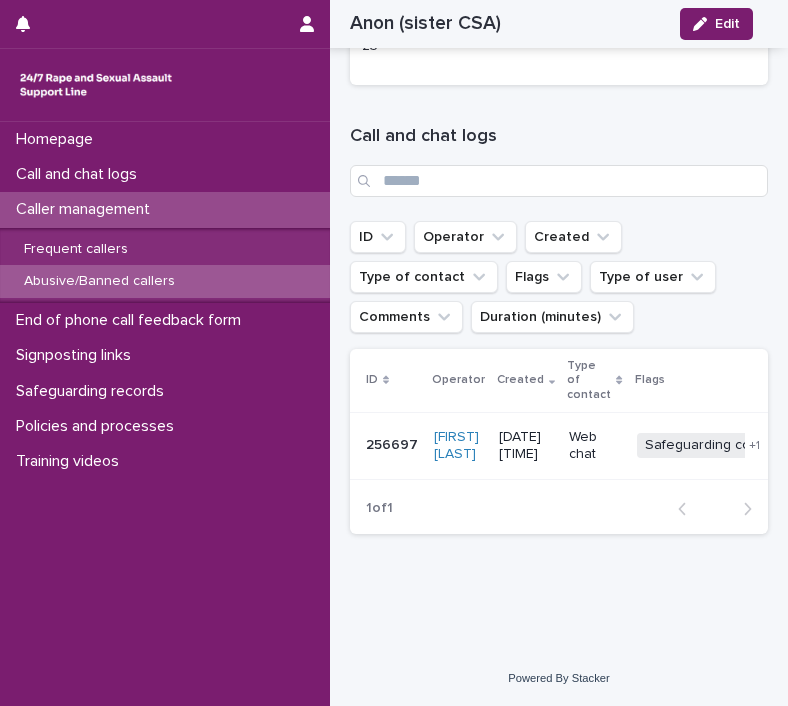 scroll, scrollTop: 1617, scrollLeft: 0, axis: vertical 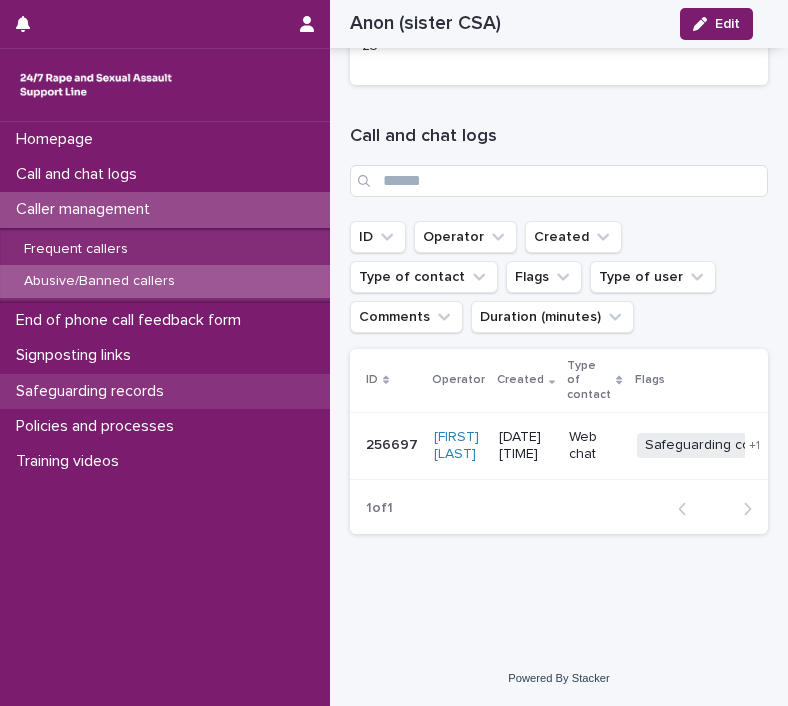 click on "Safeguarding records" at bounding box center [94, 391] 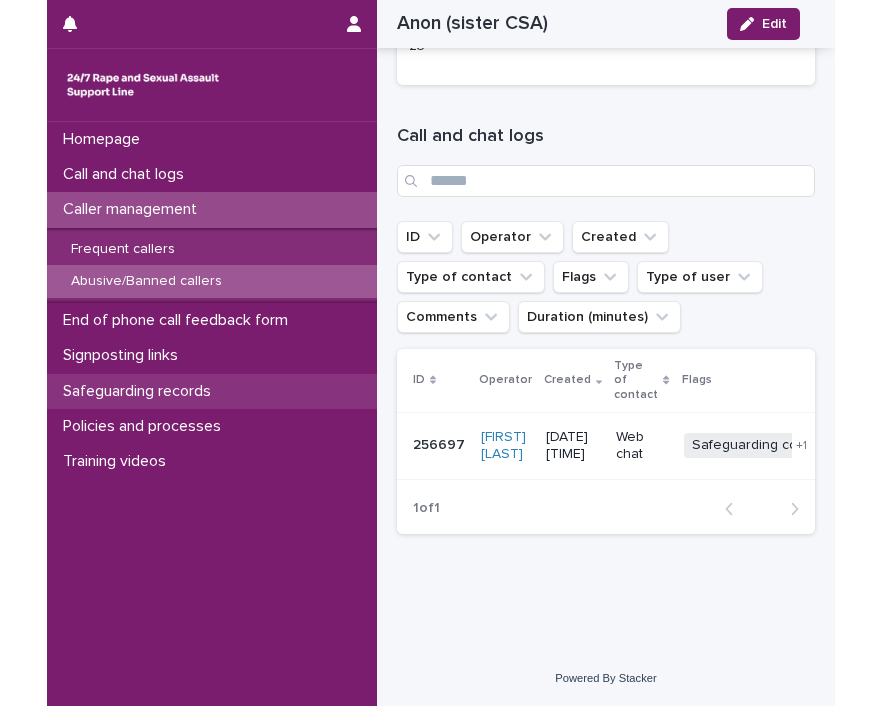 scroll, scrollTop: 0, scrollLeft: 0, axis: both 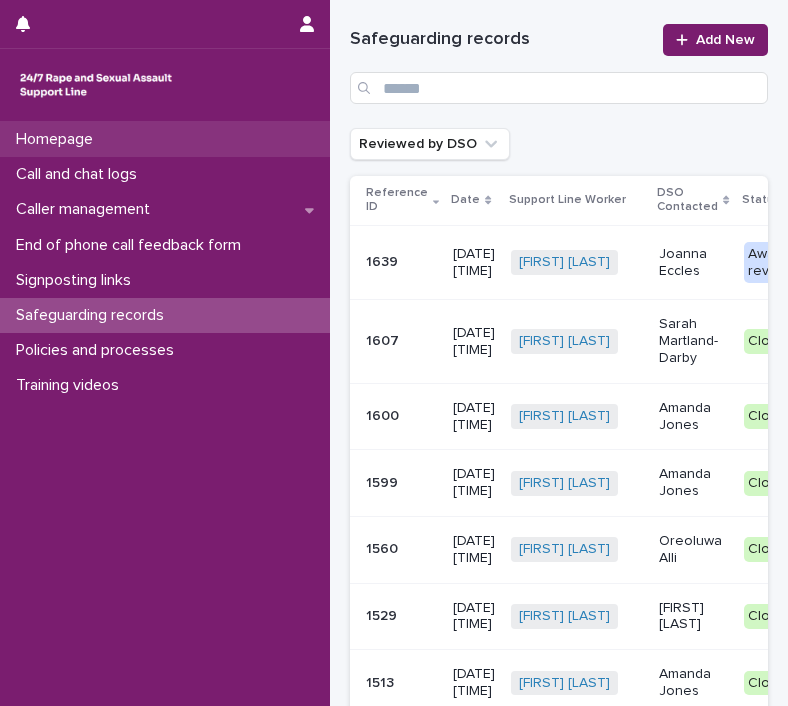 click on "Homepage" at bounding box center [58, 139] 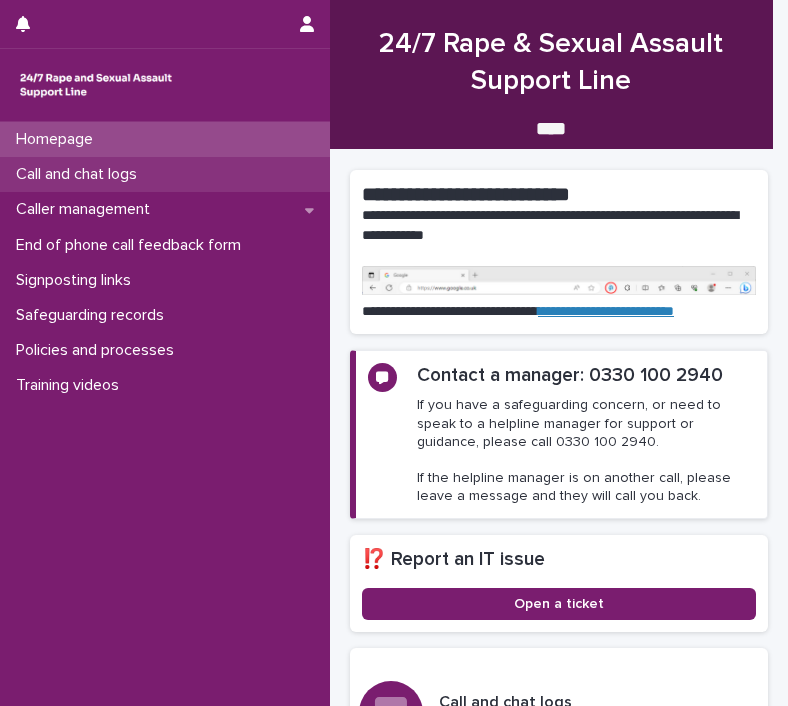 click on "Call and chat logs" at bounding box center [80, 174] 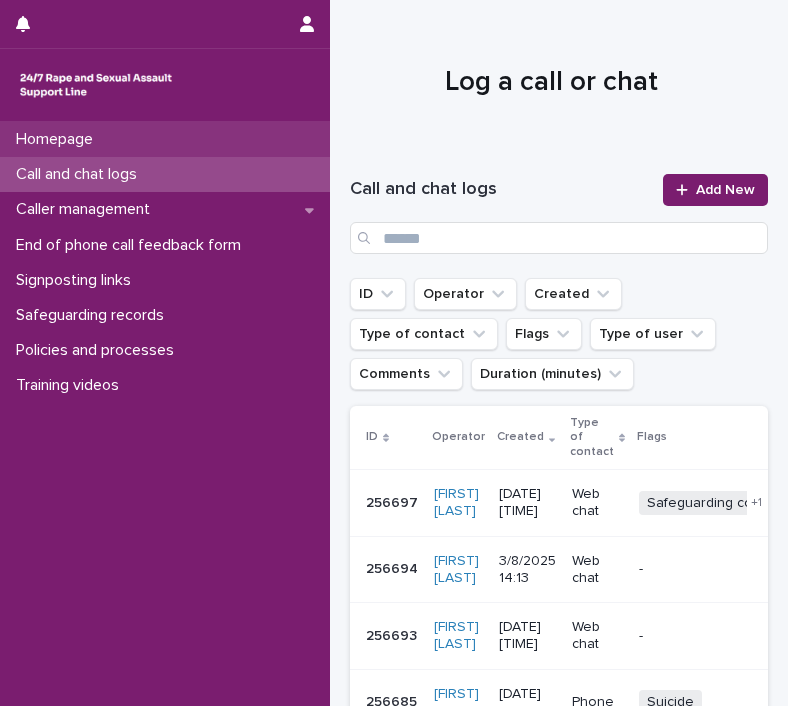 click on "Homepage" at bounding box center [165, 139] 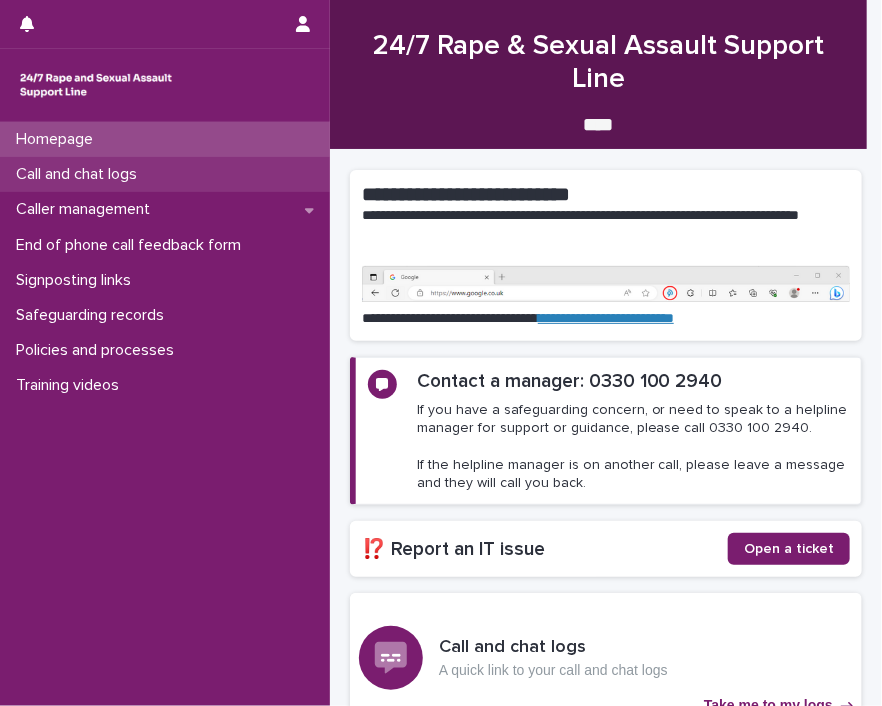 click on "Call and chat logs" at bounding box center [80, 174] 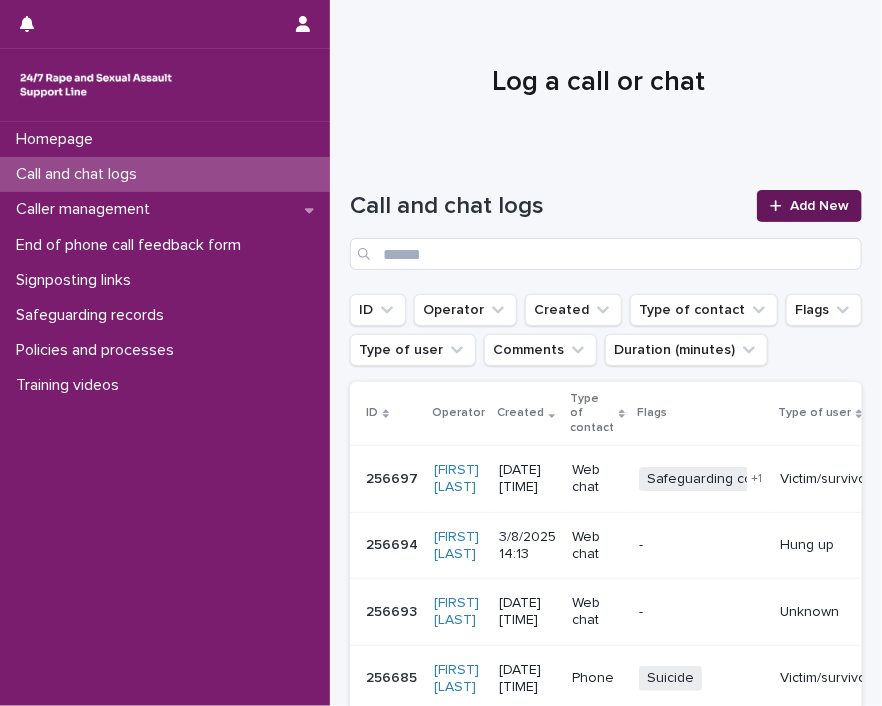 click on "Add New" at bounding box center (819, 206) 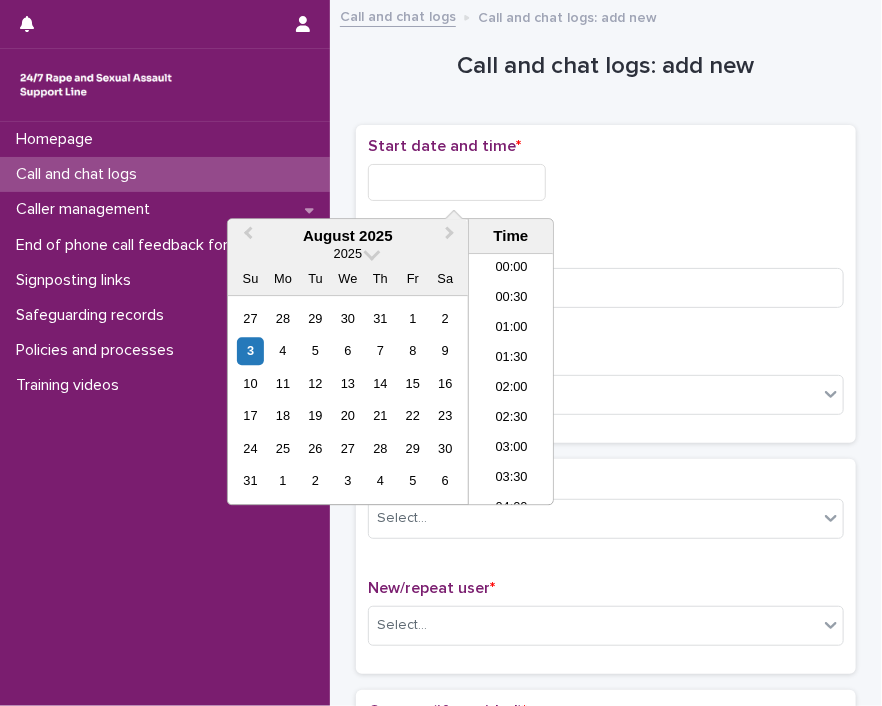 click at bounding box center (457, 182) 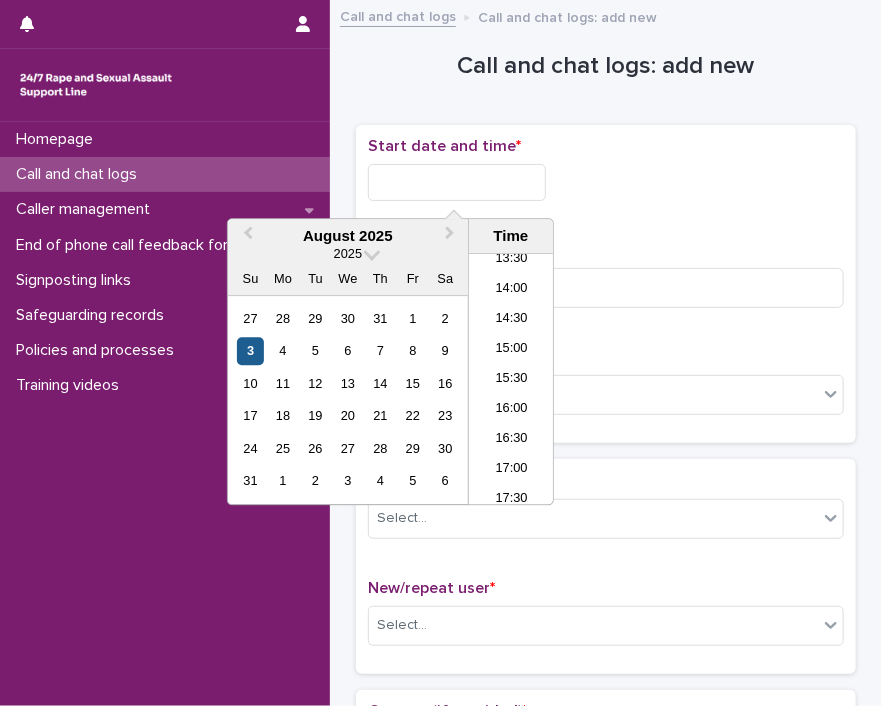 click on "3" at bounding box center [250, 351] 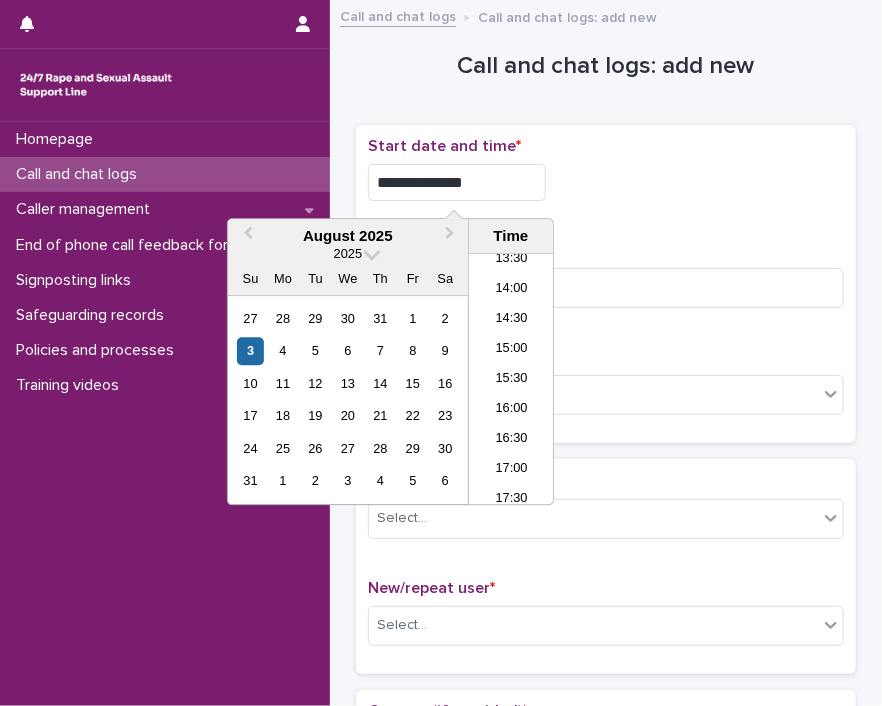 drag, startPoint x: 429, startPoint y: 176, endPoint x: 748, endPoint y: 196, distance: 319.62634 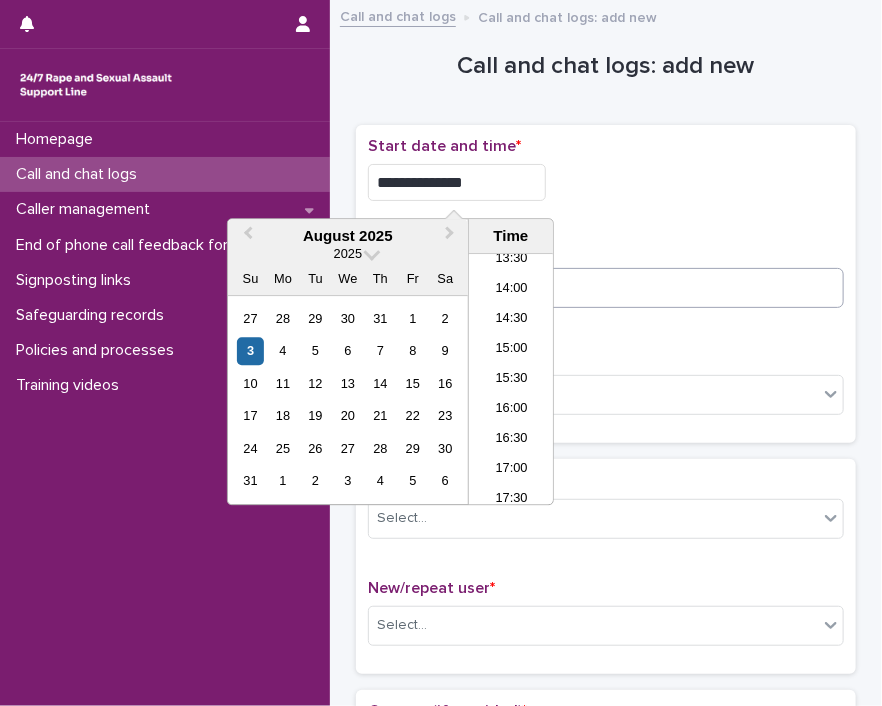 type on "**********" 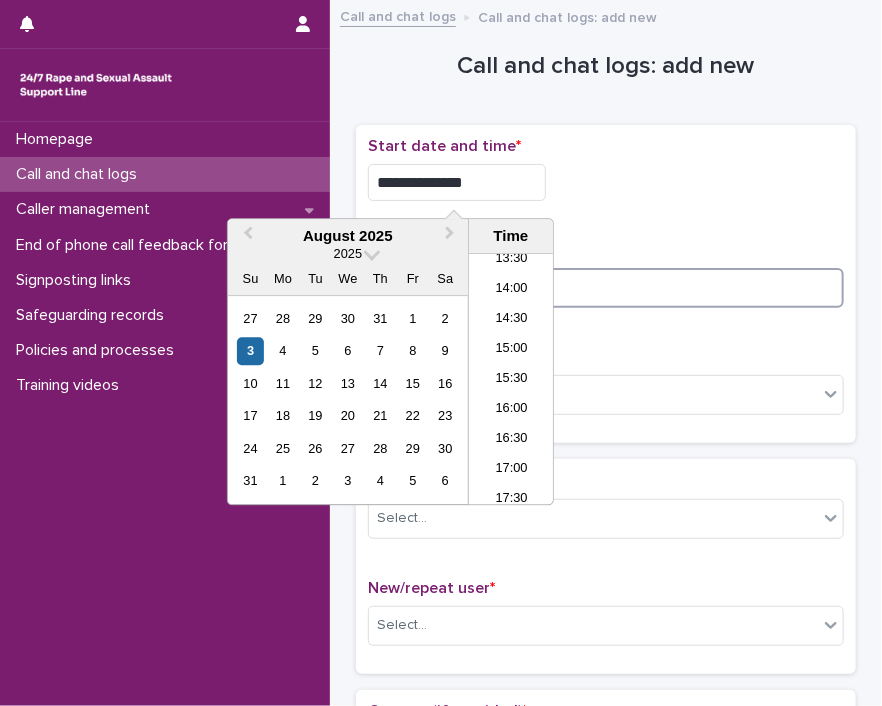 click at bounding box center [606, 288] 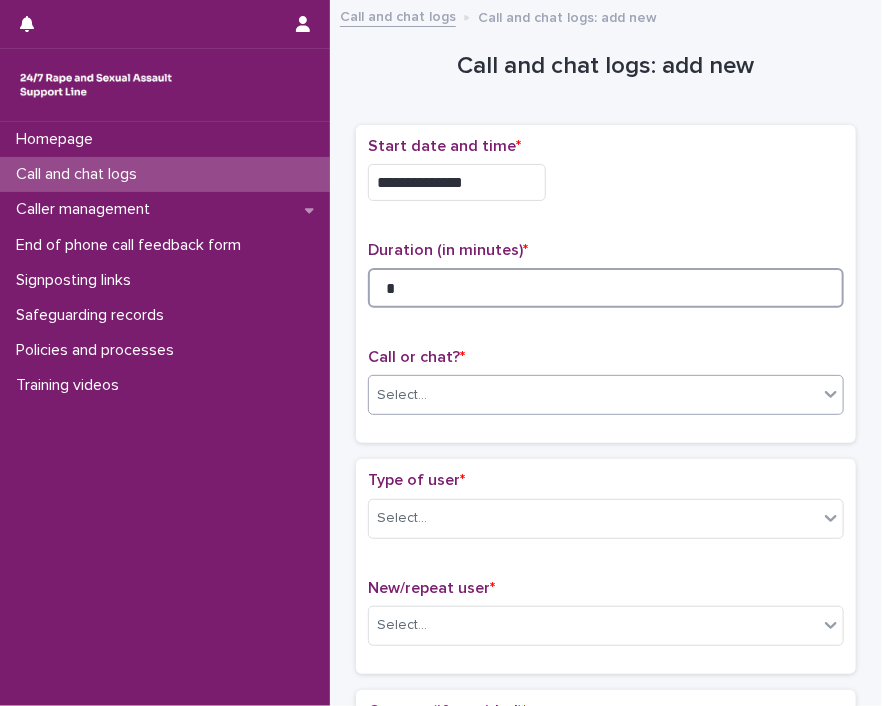 type on "*" 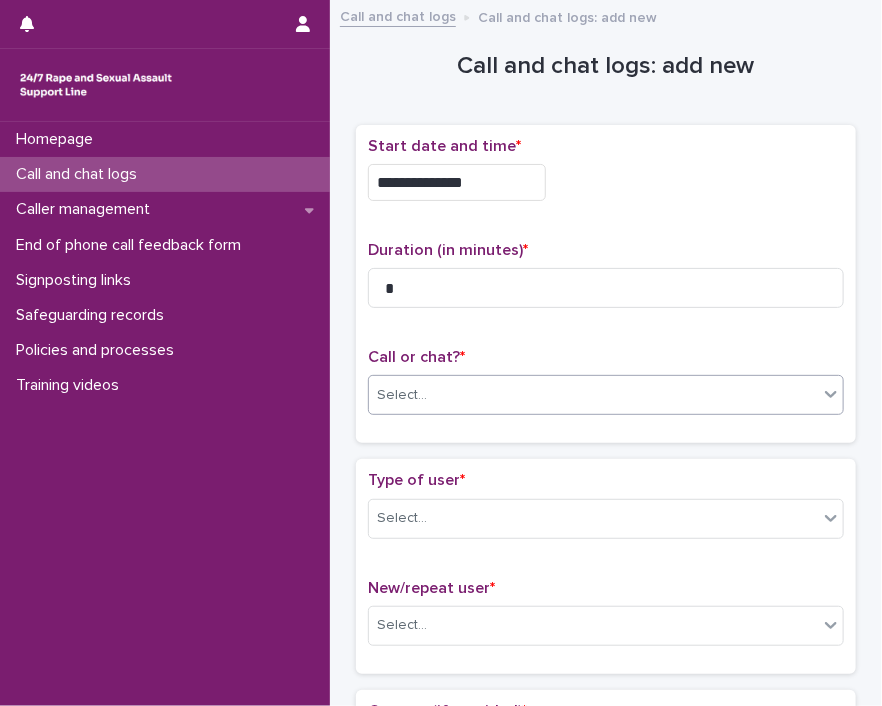 click 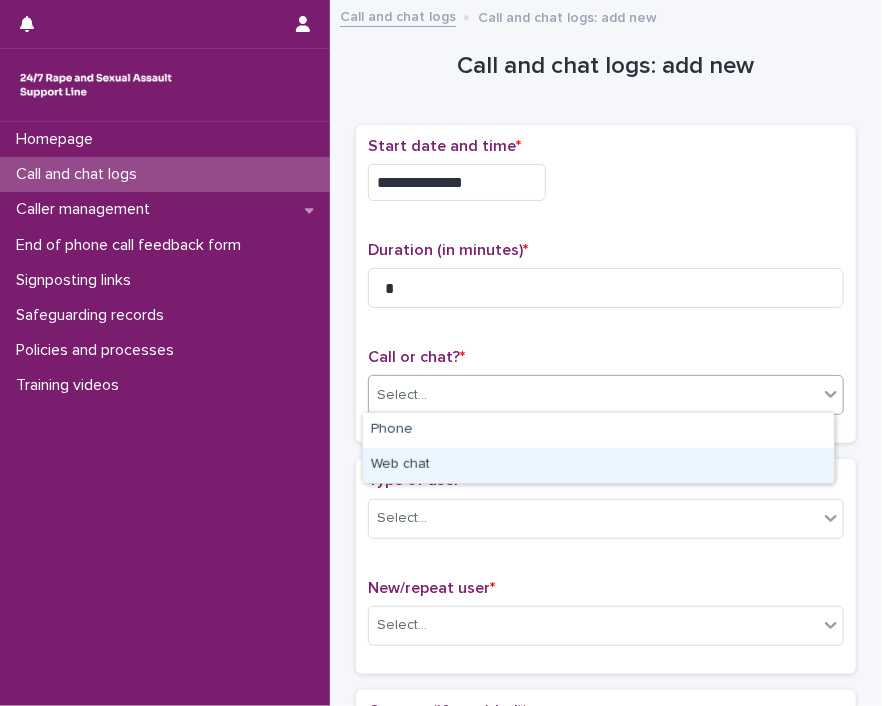 click on "Web chat" at bounding box center [598, 465] 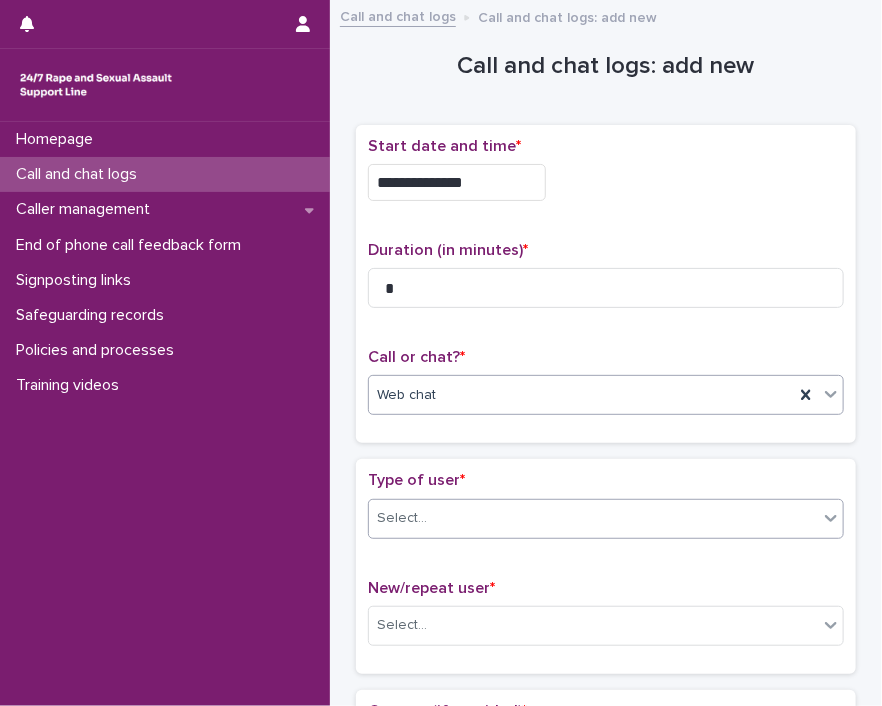 click 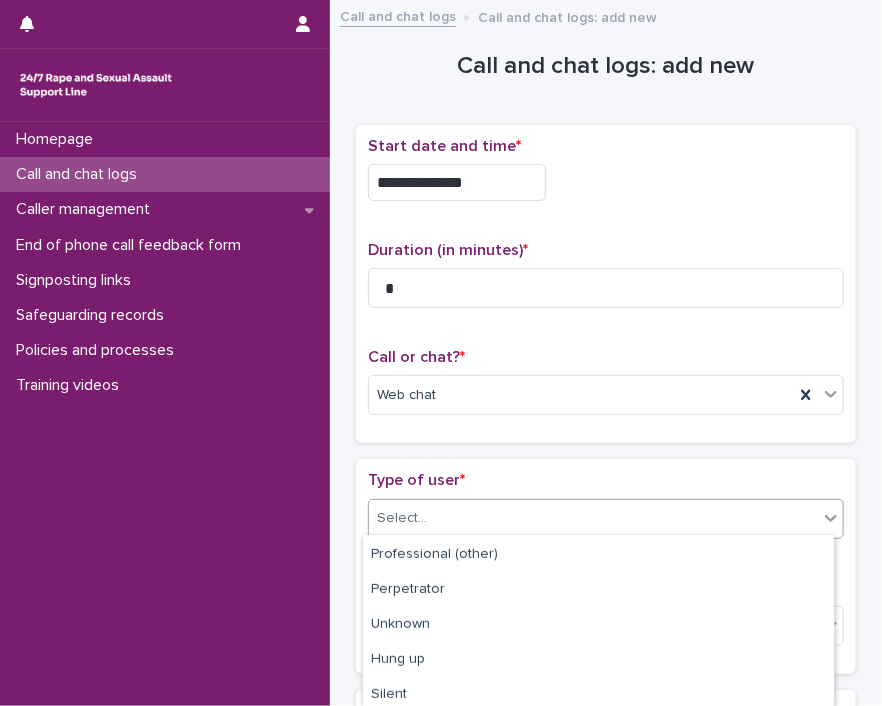 scroll, scrollTop: 352, scrollLeft: 0, axis: vertical 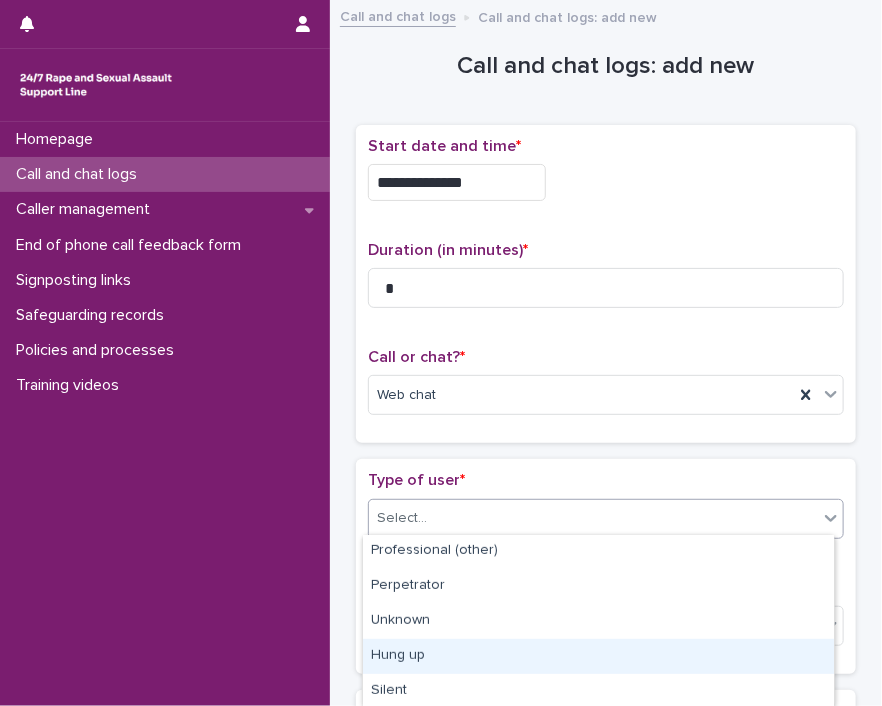 click on "Hung up" at bounding box center [598, 656] 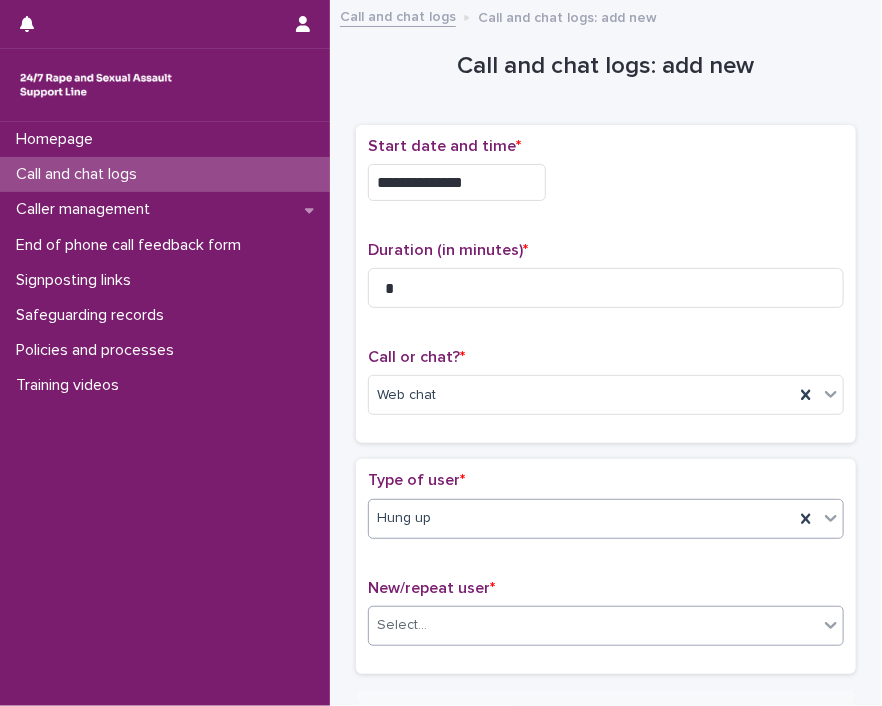 click 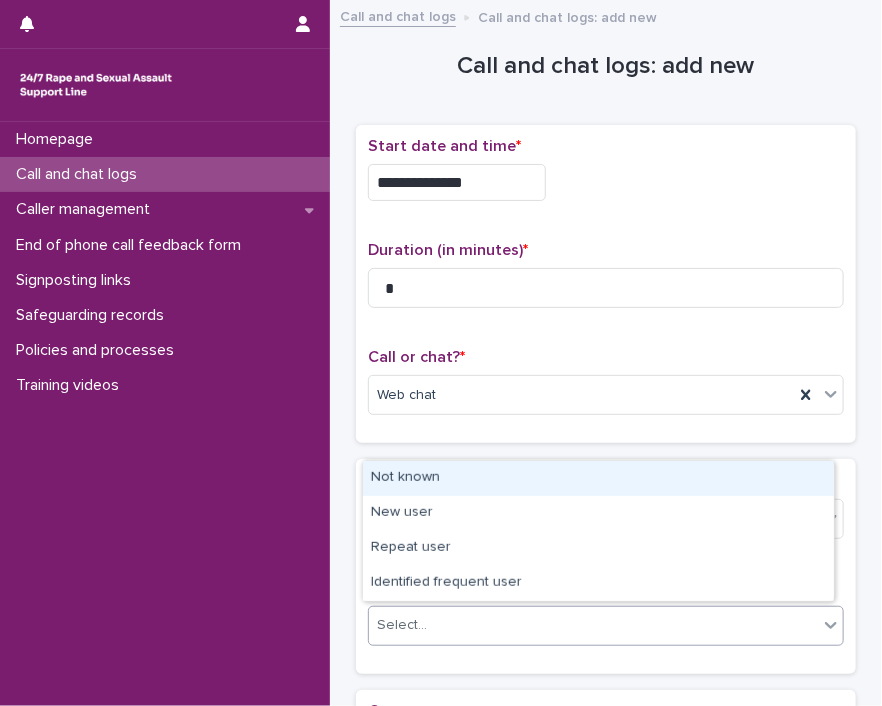 click on "Not known" at bounding box center [598, 478] 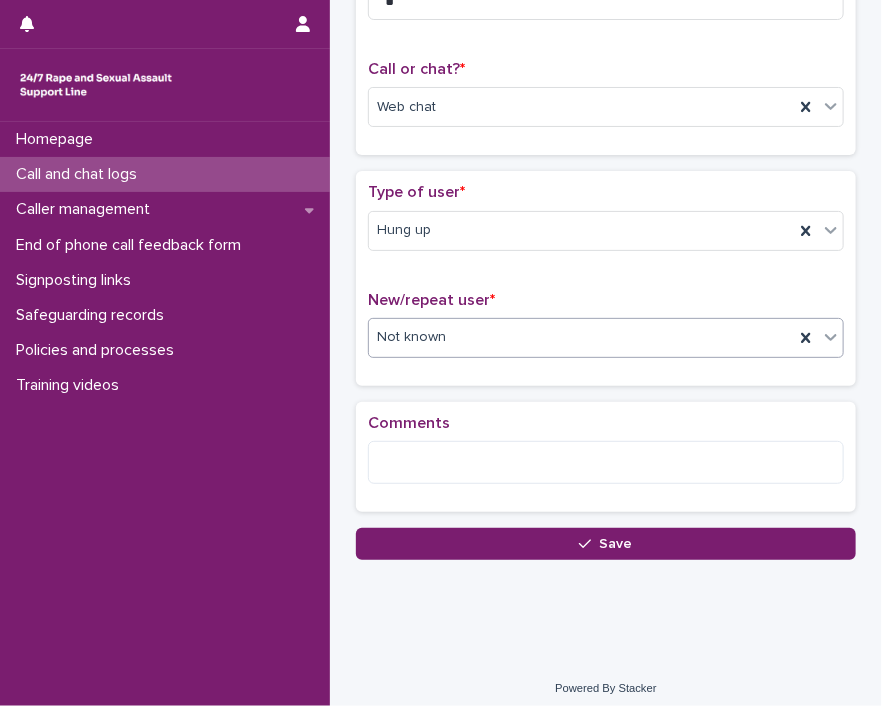 scroll, scrollTop: 293, scrollLeft: 0, axis: vertical 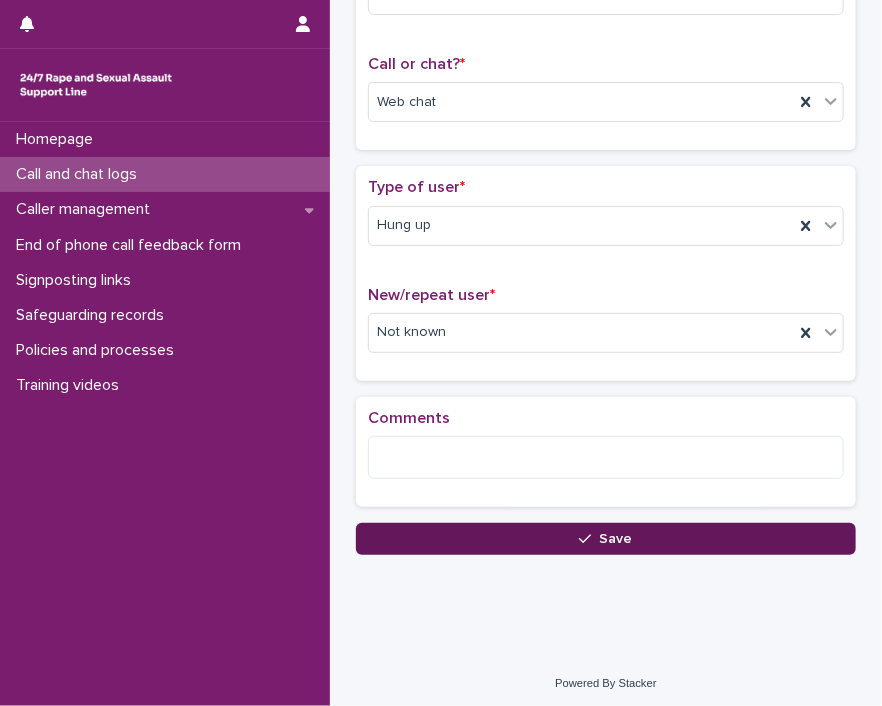 click on "Save" at bounding box center [606, 539] 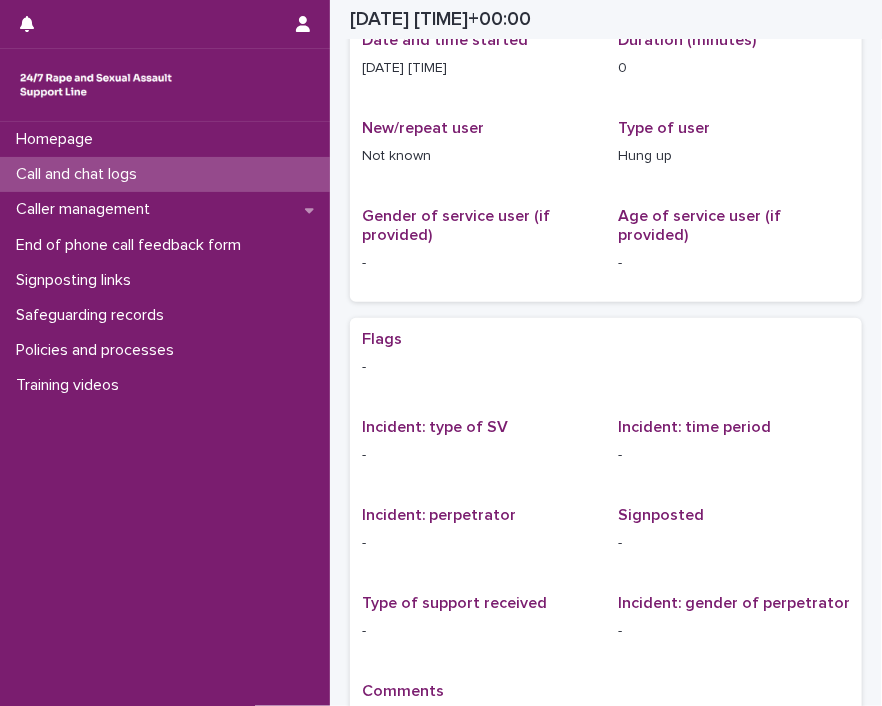 scroll, scrollTop: 17, scrollLeft: 0, axis: vertical 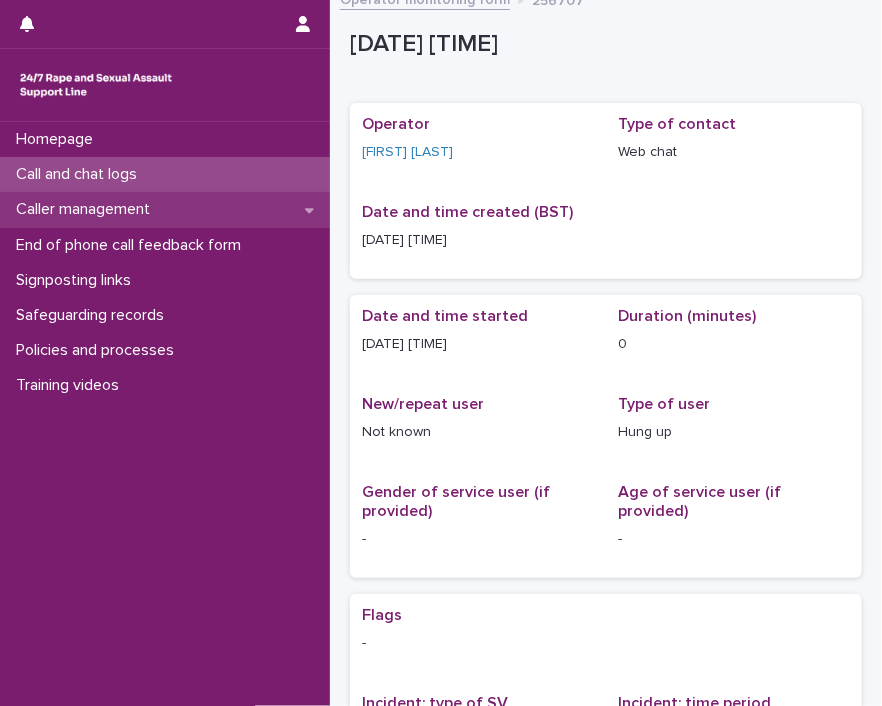click on "Caller management" at bounding box center (87, 209) 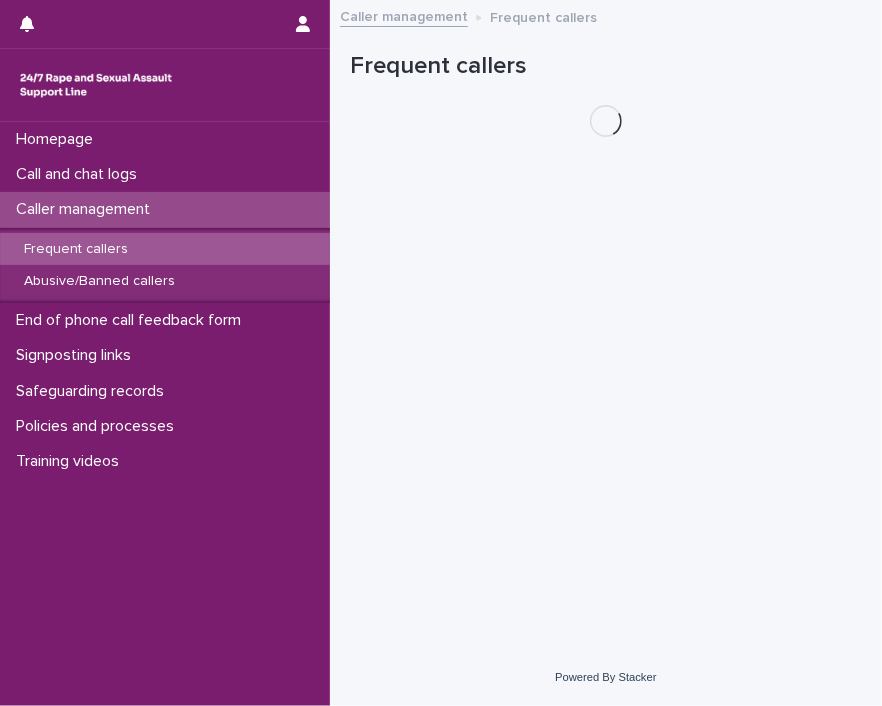 scroll, scrollTop: 0, scrollLeft: 0, axis: both 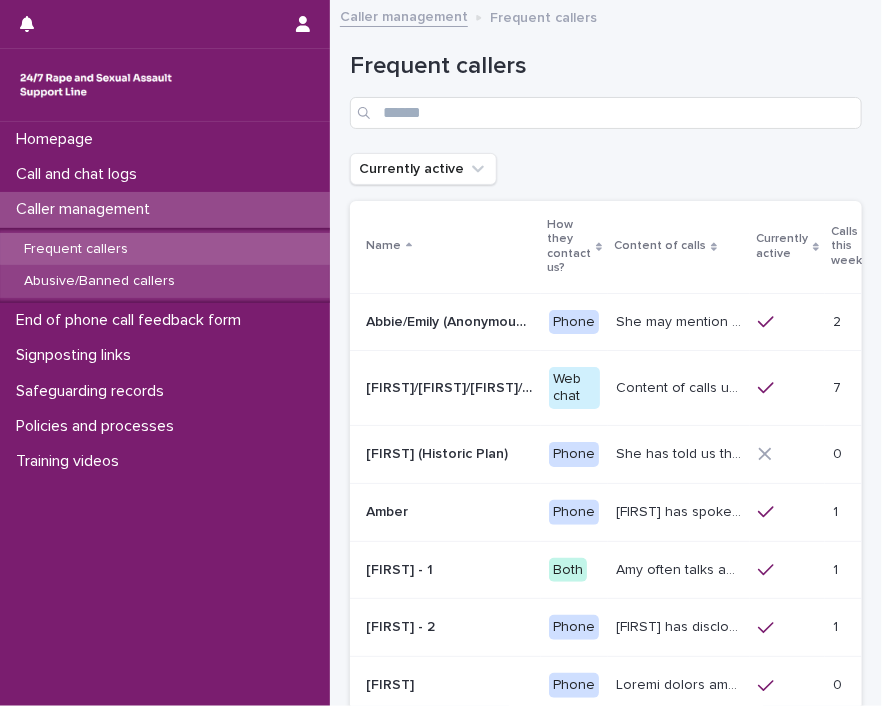 click on "Abusive/Banned callers" at bounding box center (165, 281) 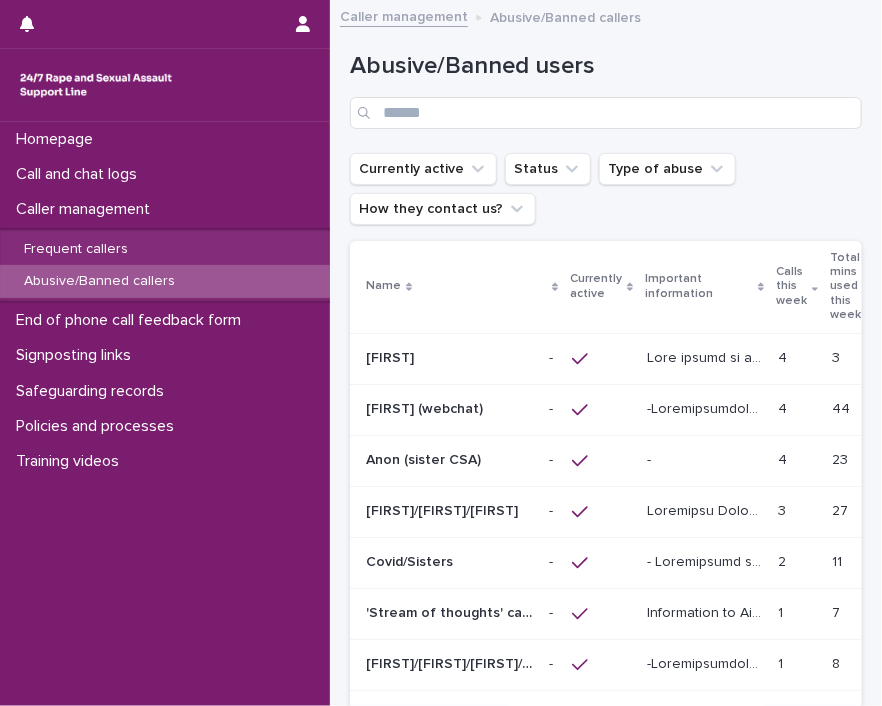 click on "Anon (sister CSA)" at bounding box center [425, 458] 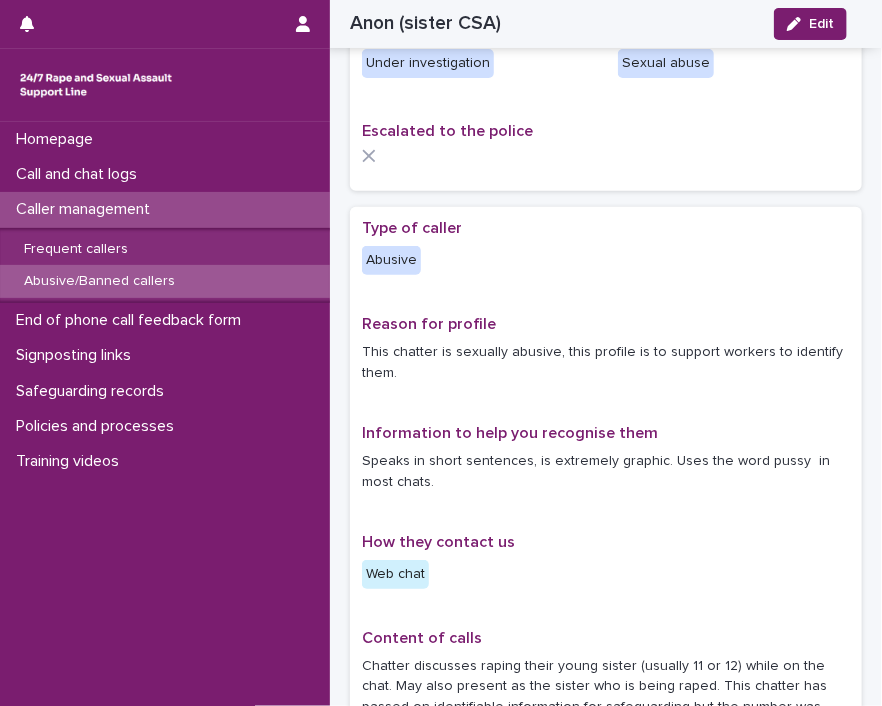 scroll, scrollTop: 0, scrollLeft: 0, axis: both 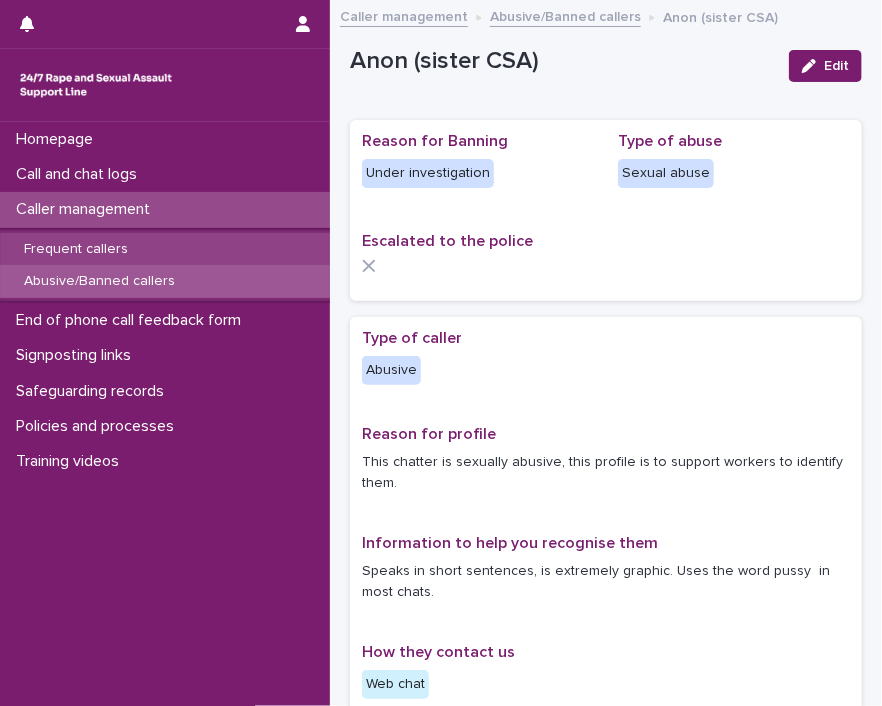 click on "Frequent callers" at bounding box center [76, 249] 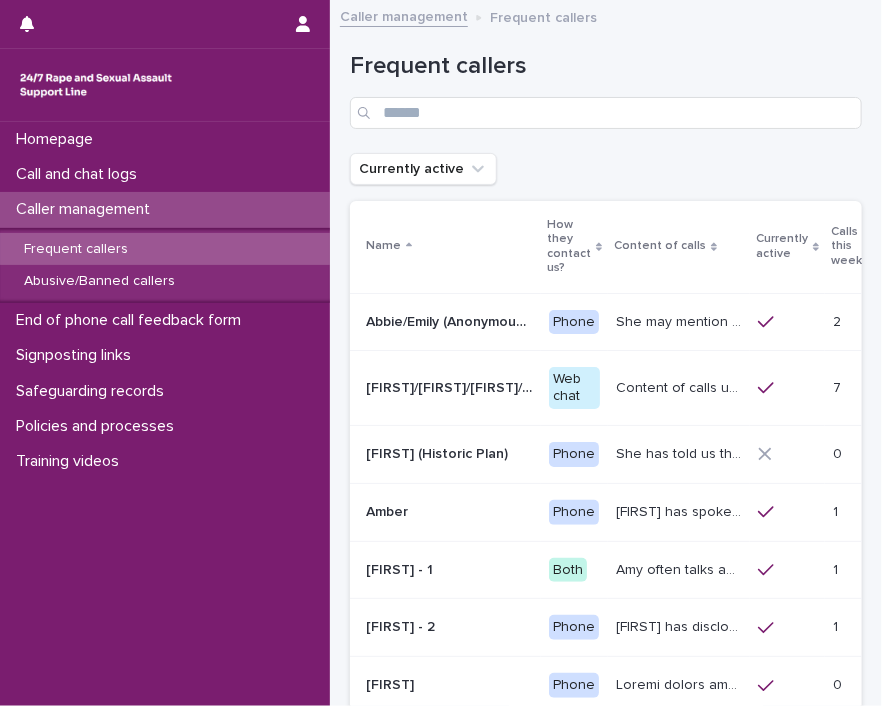 click on "[FIRST]/[FIRST]/[FIRST]/[FIRST]/[FIRST]/[FIRST] - Banned/Webchatter [FIRST]/[FIRST]/[FIRST]/[FIRST]/[FIRST]/[FIRST] - Banned/Webchatter" at bounding box center (449, 388) 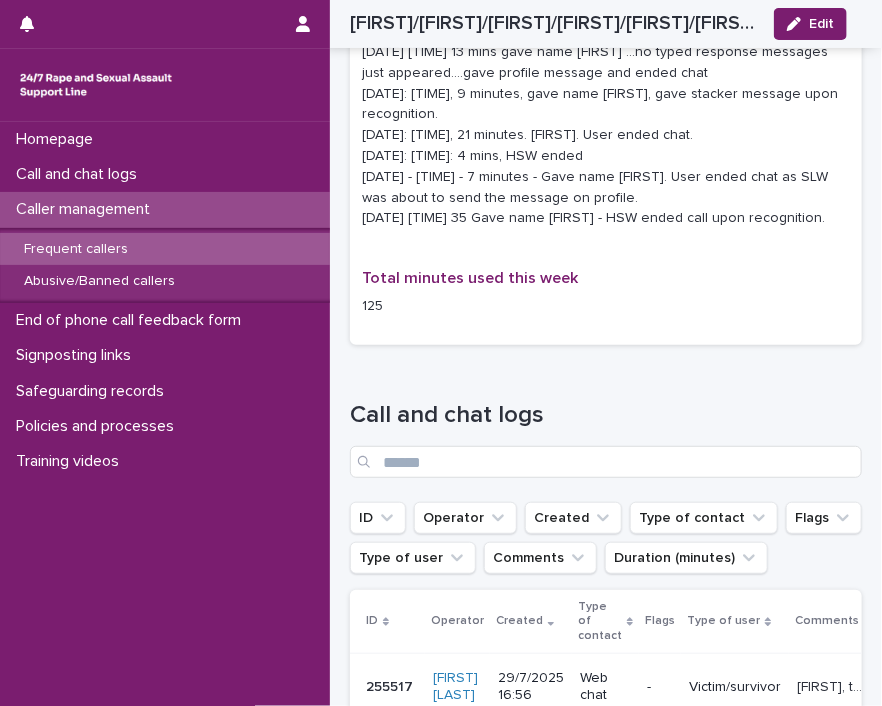 scroll, scrollTop: 2134, scrollLeft: 0, axis: vertical 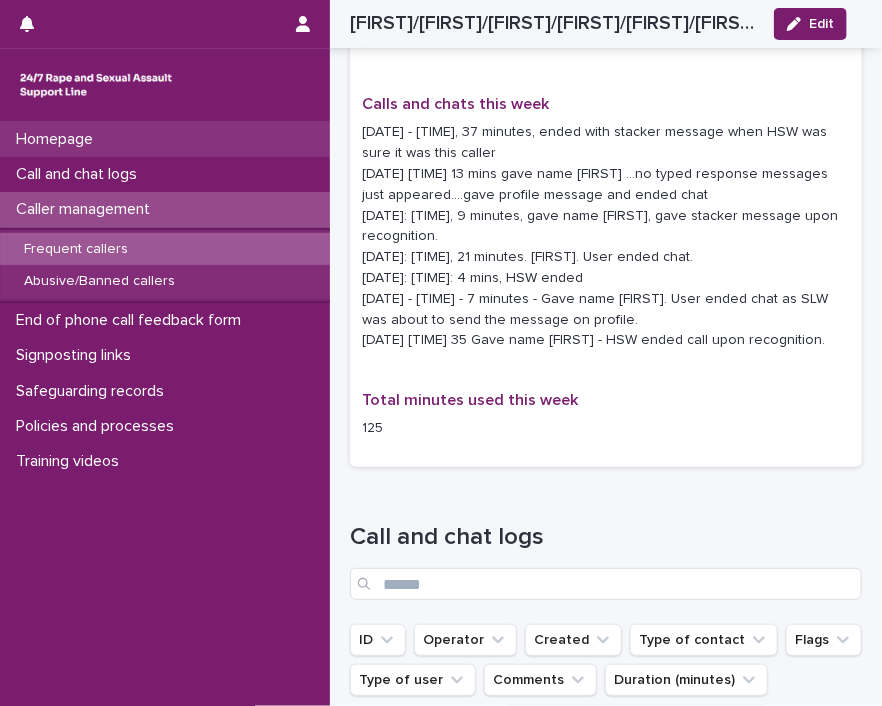 click on "Homepage" at bounding box center [165, 139] 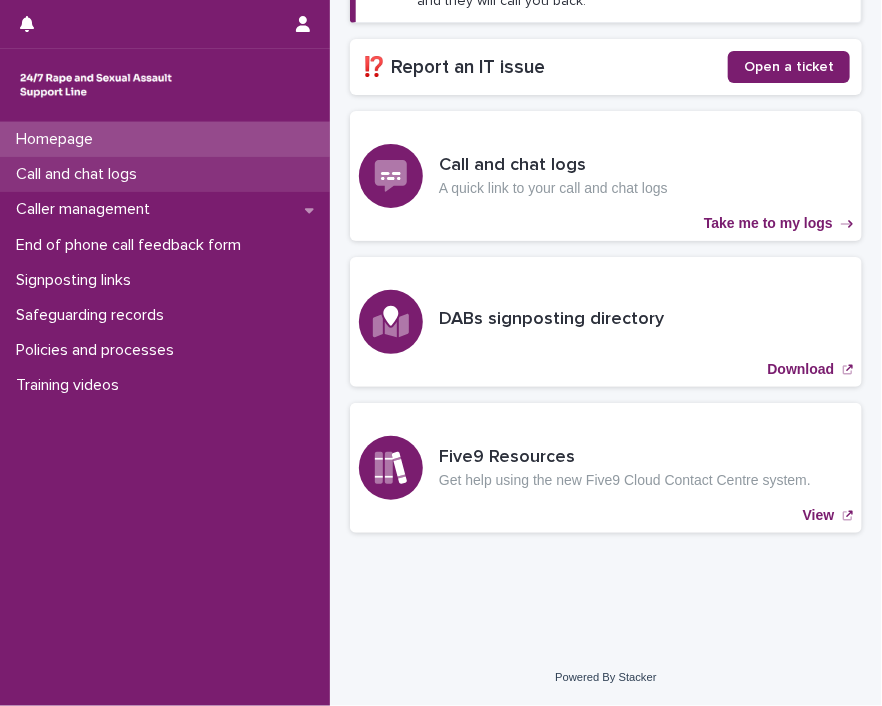 scroll, scrollTop: 415, scrollLeft: 0, axis: vertical 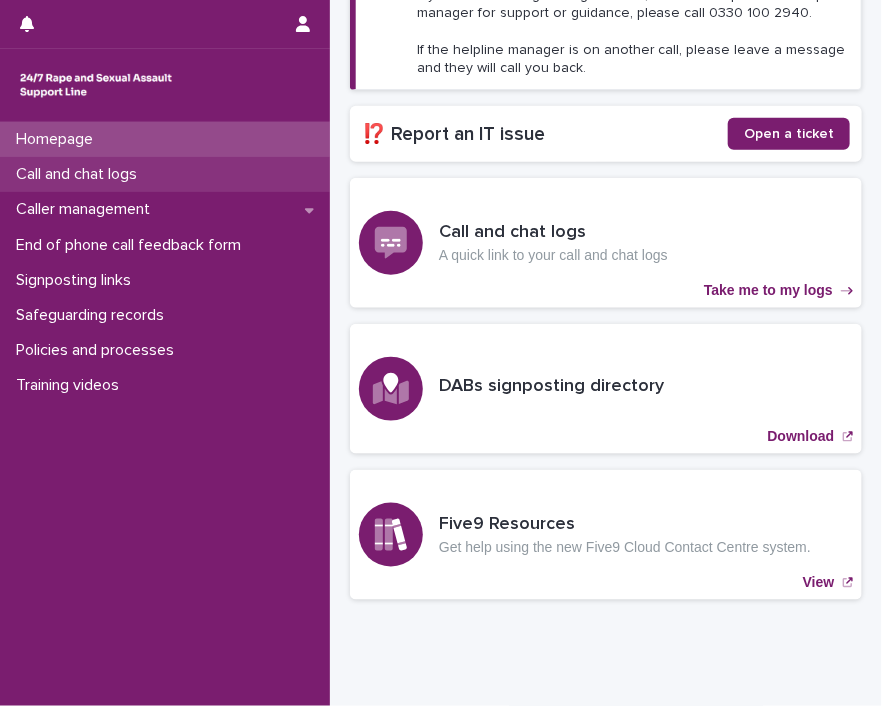 click on "Call and chat logs" at bounding box center [80, 174] 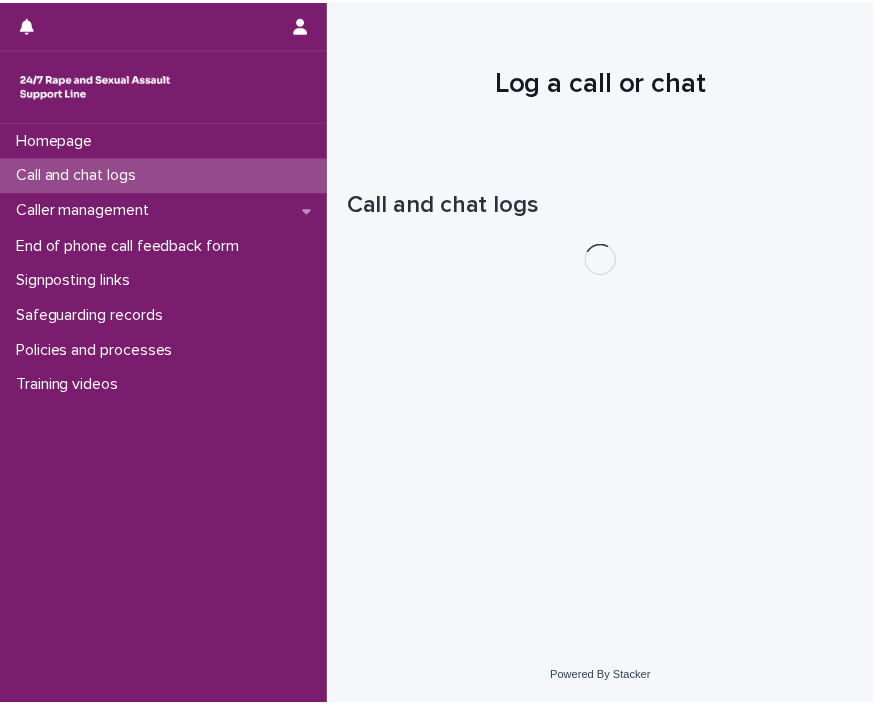 scroll, scrollTop: 0, scrollLeft: 0, axis: both 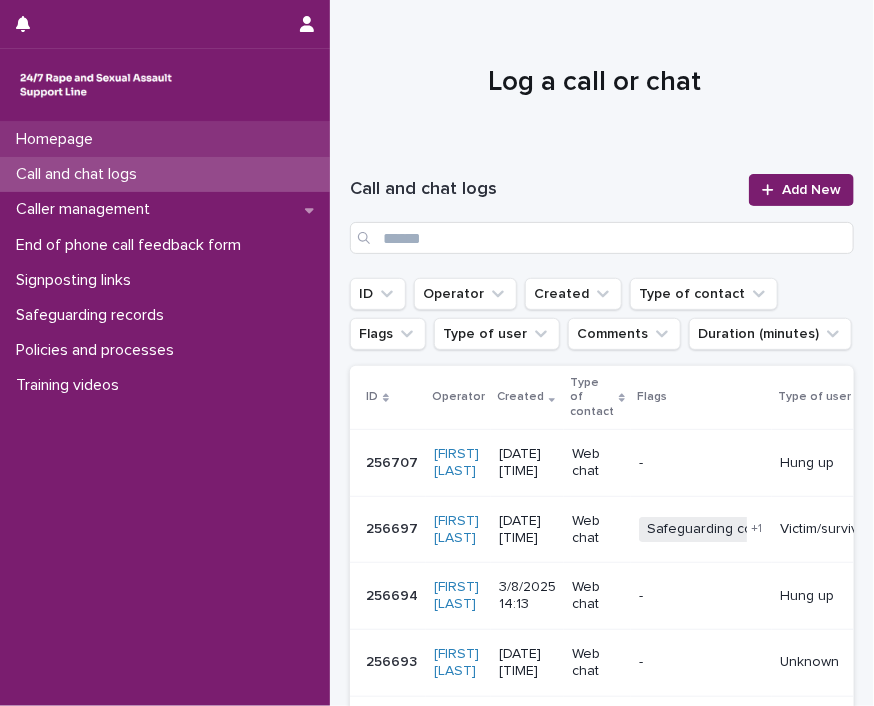 click on "Homepage" at bounding box center (165, 139) 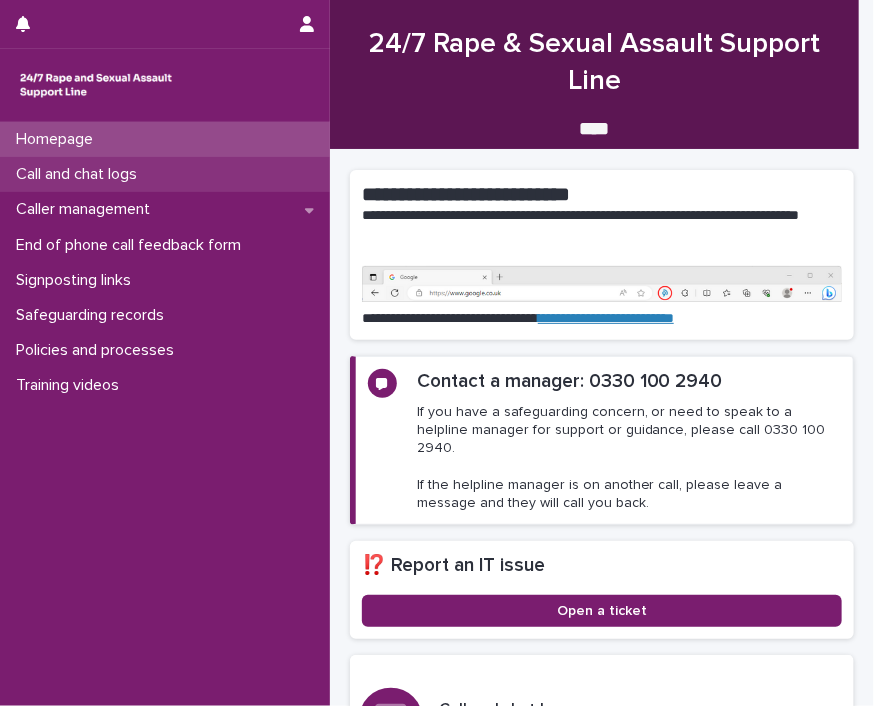 click on "Call and chat logs" at bounding box center [80, 174] 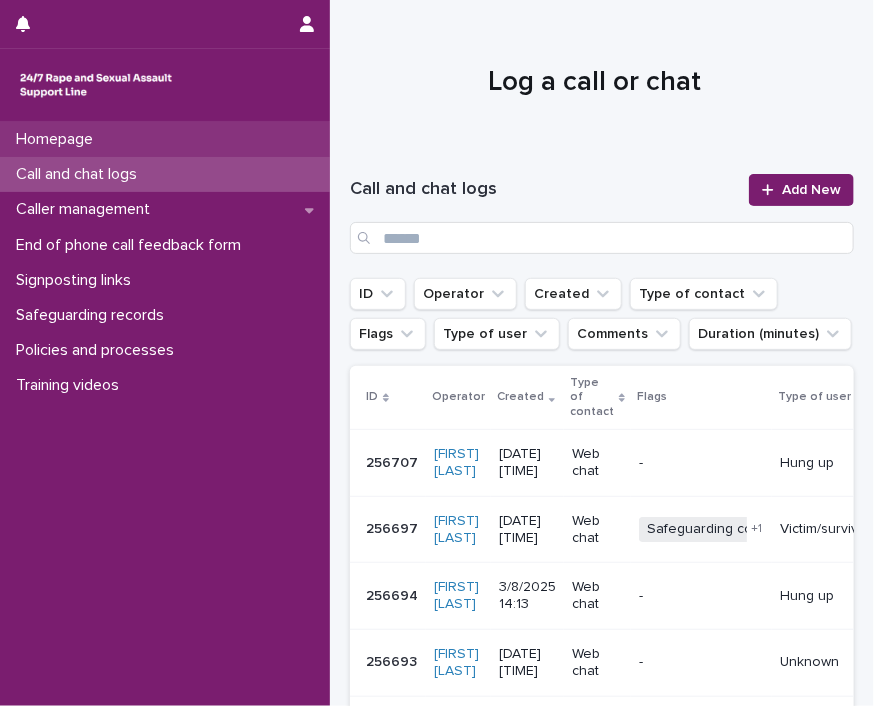 click on "Homepage" at bounding box center [58, 139] 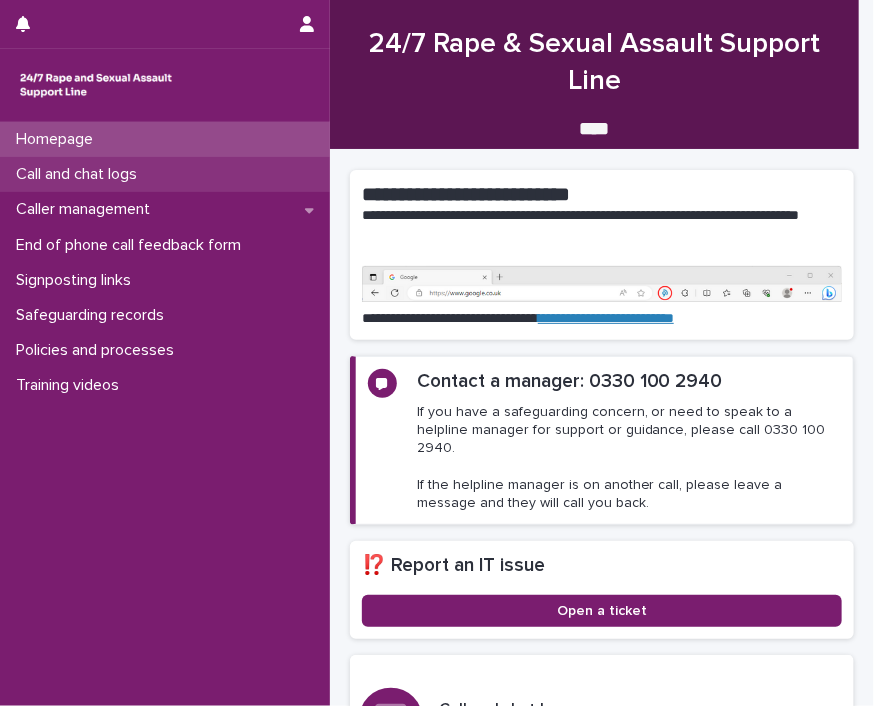 click on "Call and chat logs" at bounding box center (80, 174) 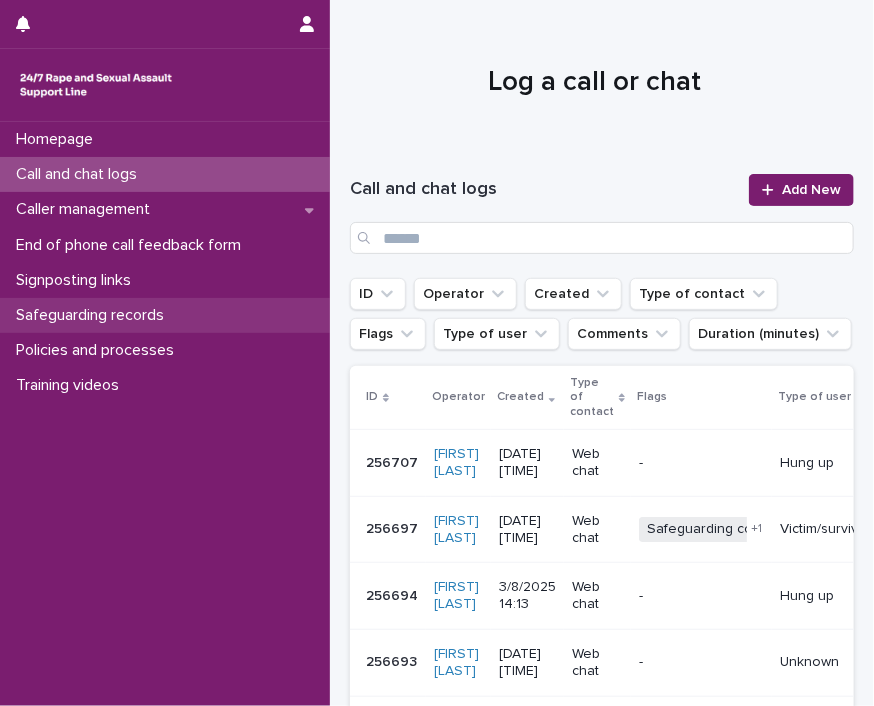 click on "Safeguarding records" at bounding box center (94, 315) 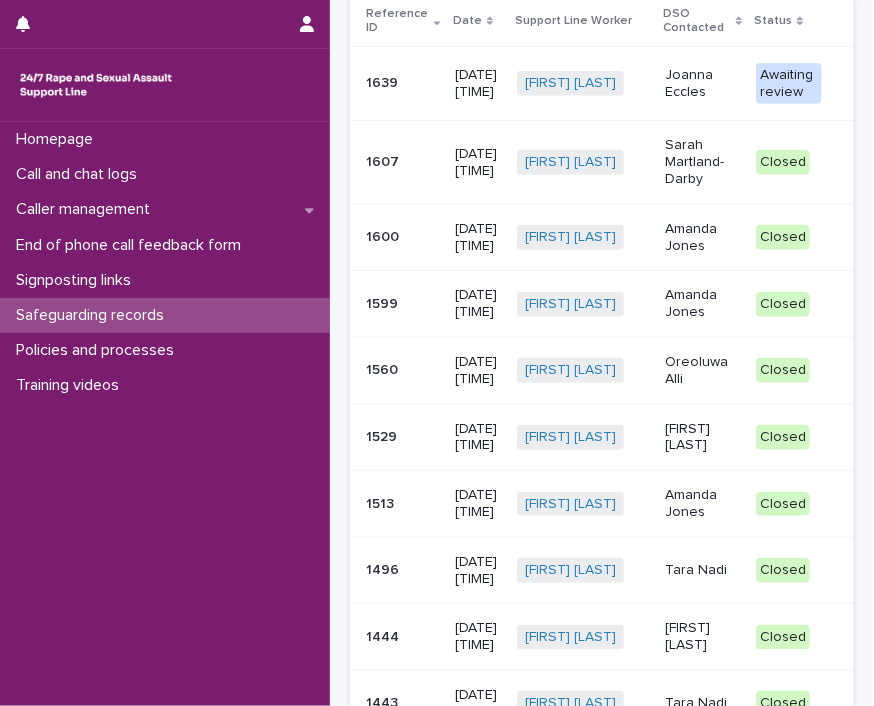 scroll, scrollTop: 184, scrollLeft: 0, axis: vertical 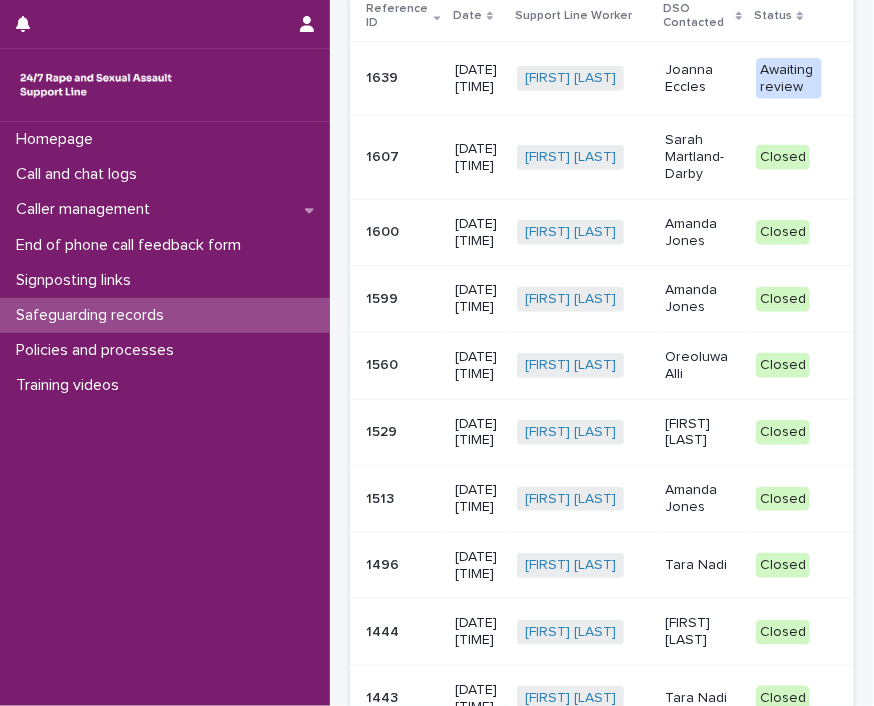 click on "[FIRST] [LAST]" at bounding box center [702, 432] 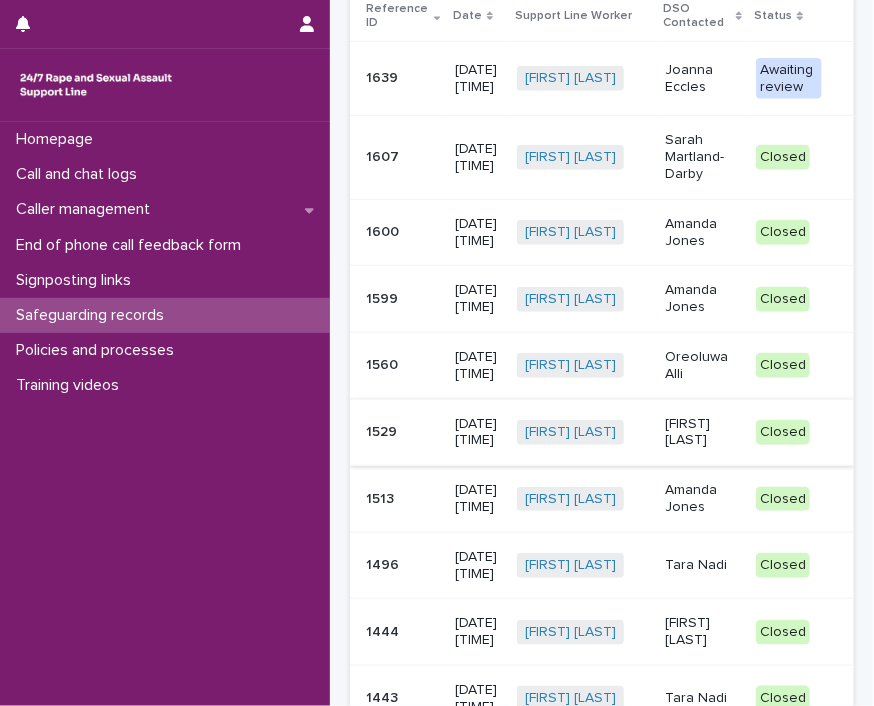 scroll, scrollTop: 0, scrollLeft: 0, axis: both 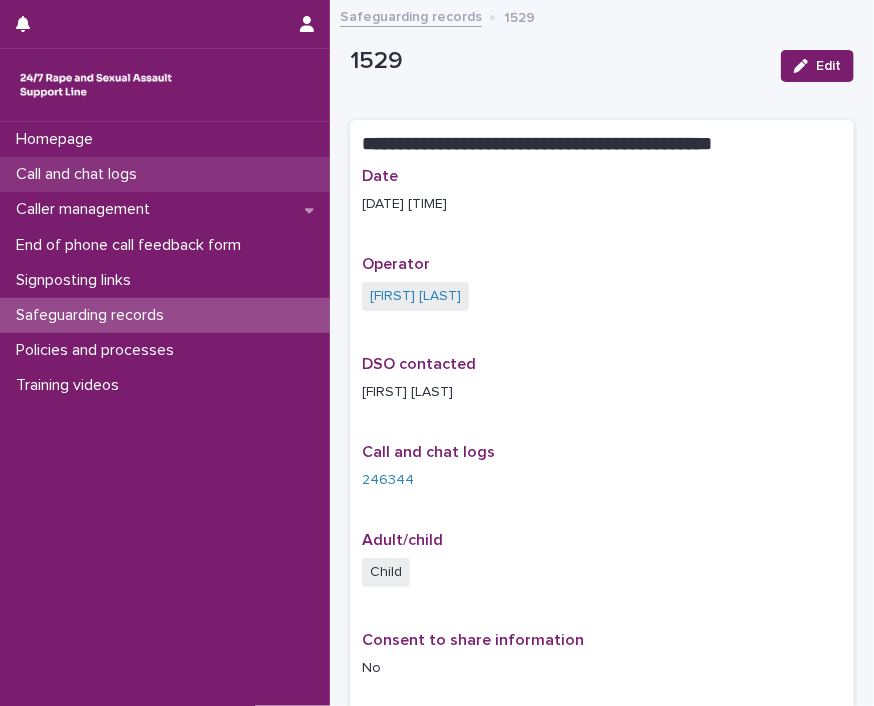 click on "Call and chat logs" at bounding box center [165, 174] 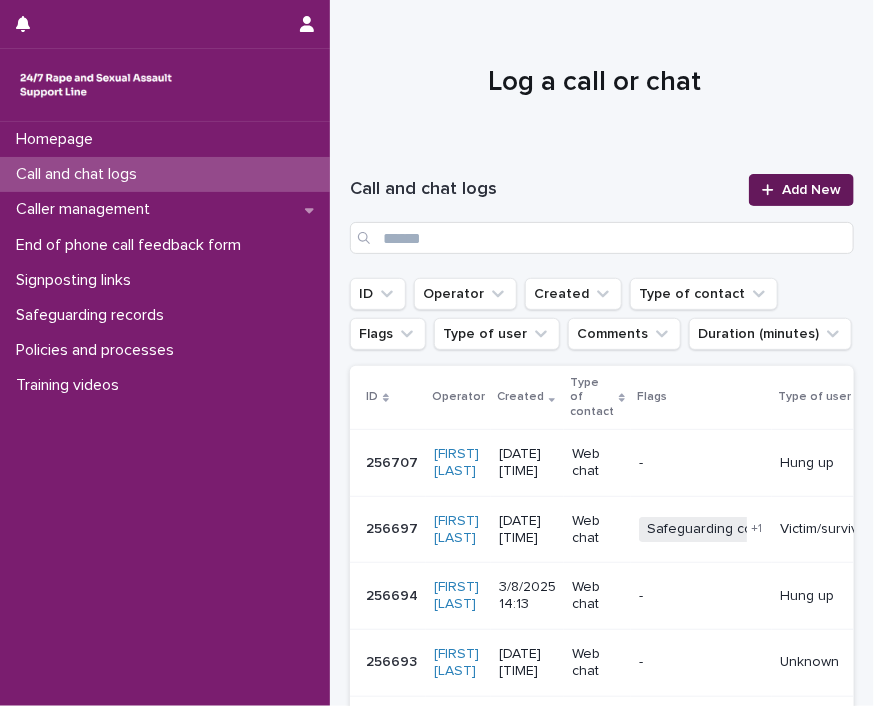 click on "Add New" at bounding box center [801, 190] 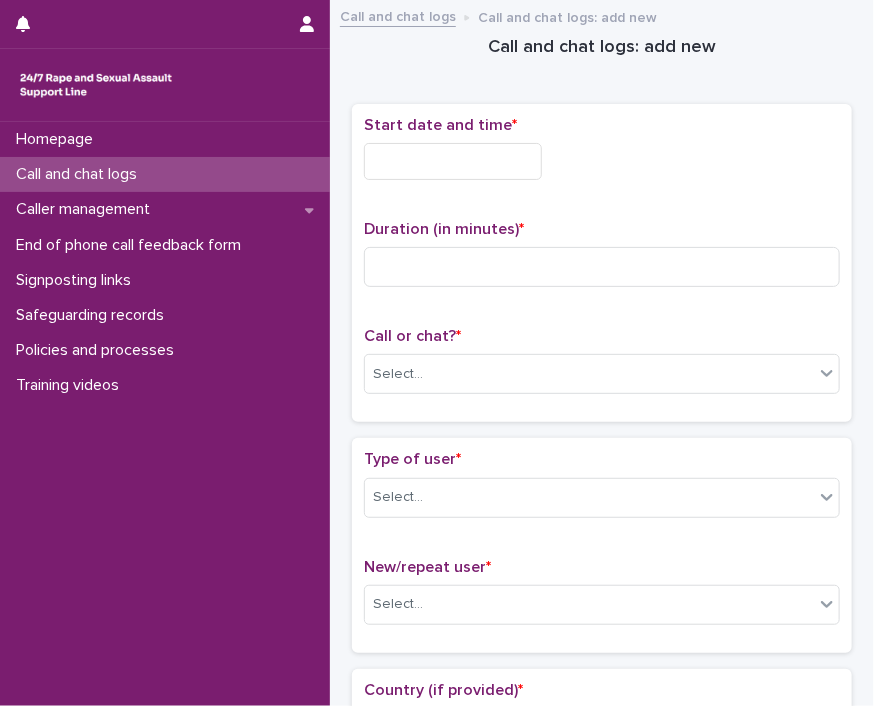 click at bounding box center [453, 161] 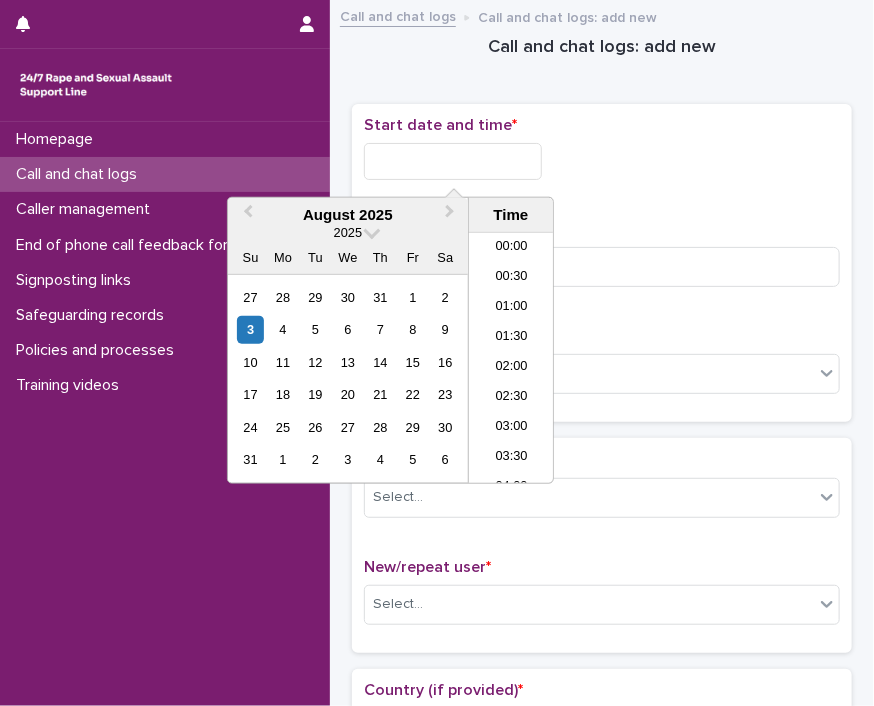 scroll, scrollTop: 880, scrollLeft: 0, axis: vertical 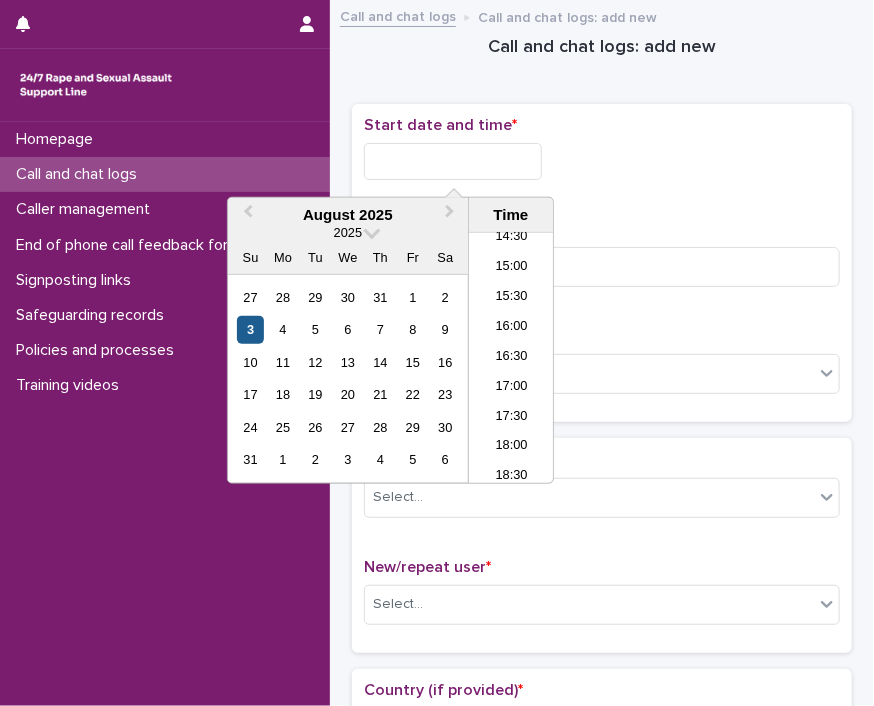 click on "3" at bounding box center [250, 329] 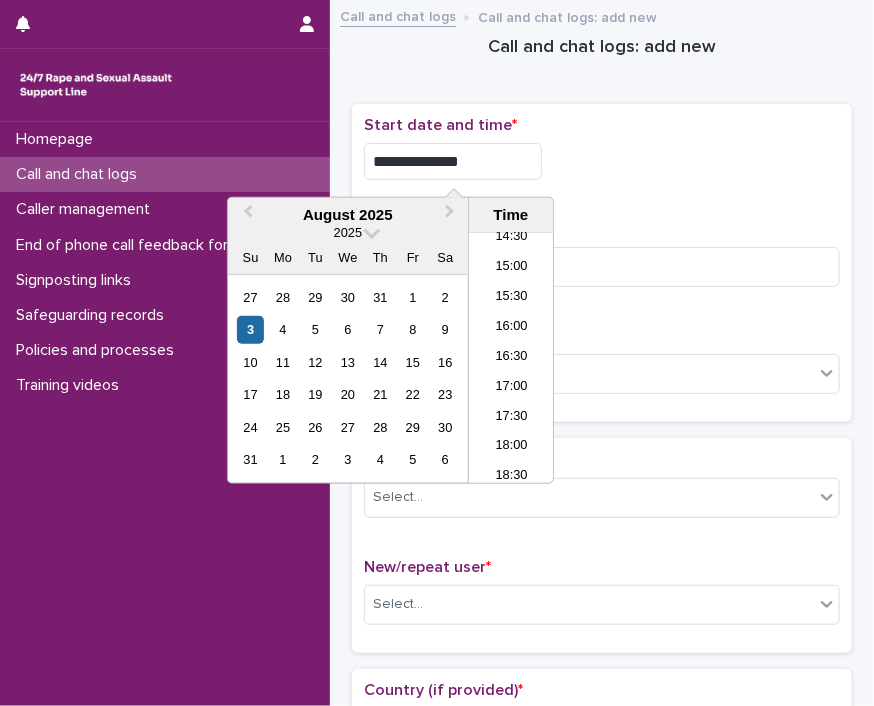 drag, startPoint x: 432, startPoint y: 163, endPoint x: 542, endPoint y: 171, distance: 110.29053 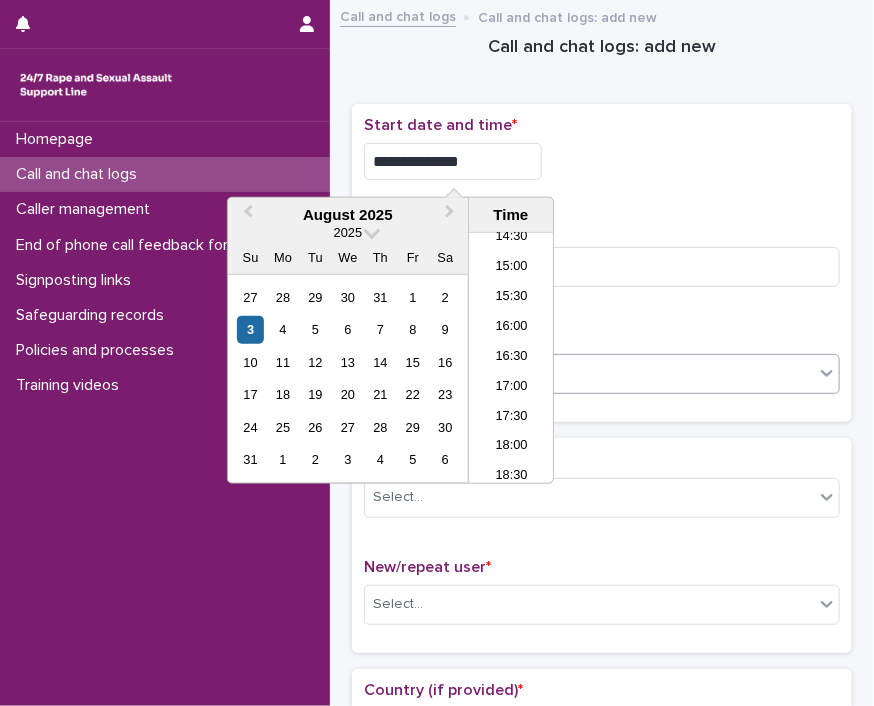 drag, startPoint x: 630, startPoint y: 290, endPoint x: 763, endPoint y: 357, distance: 148.9228 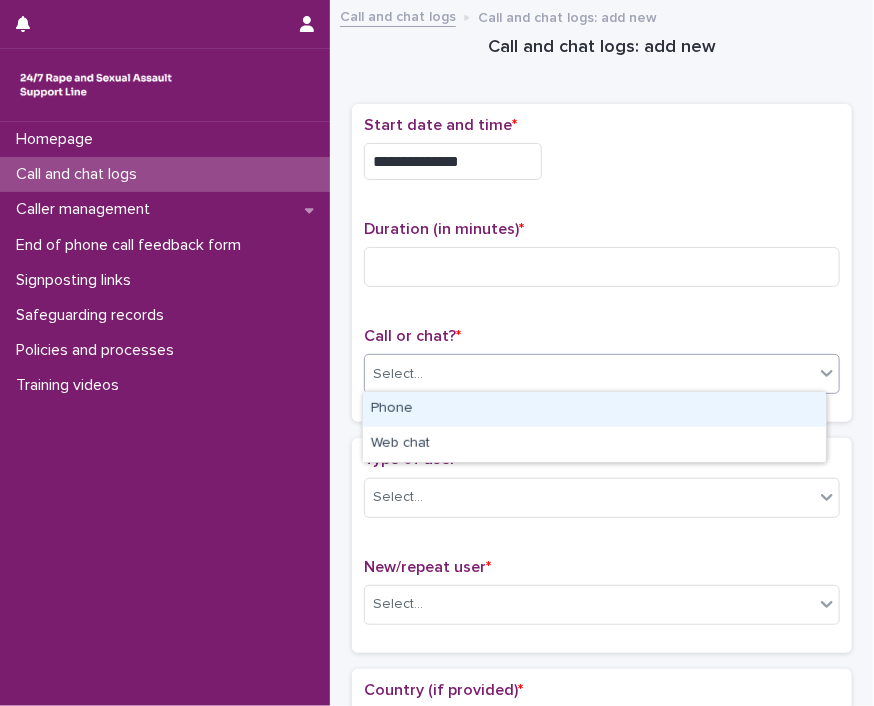 click on "Select..." at bounding box center [589, 374] 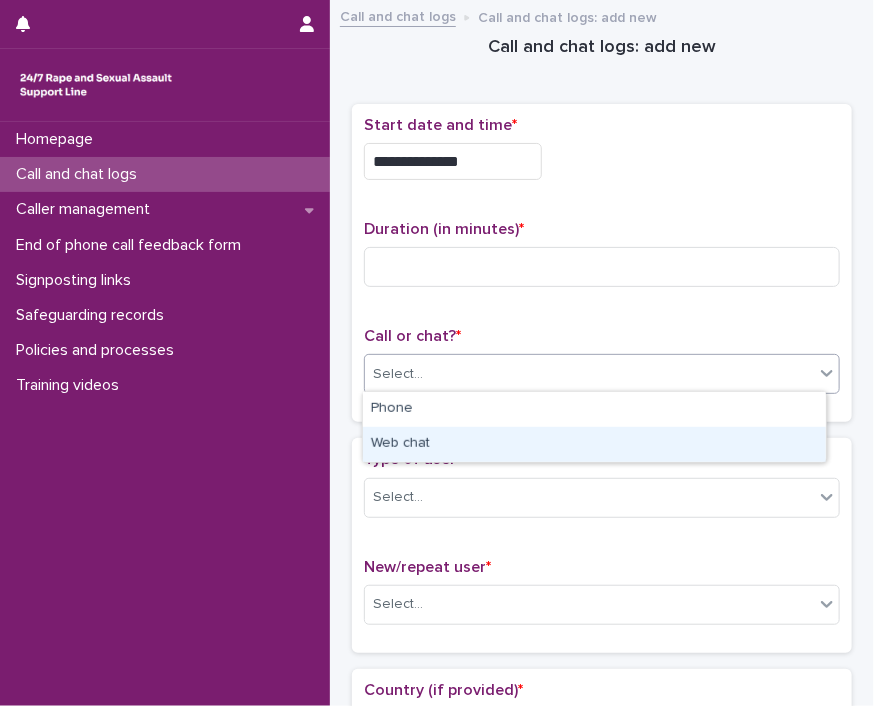 click on "Web chat" at bounding box center [594, 444] 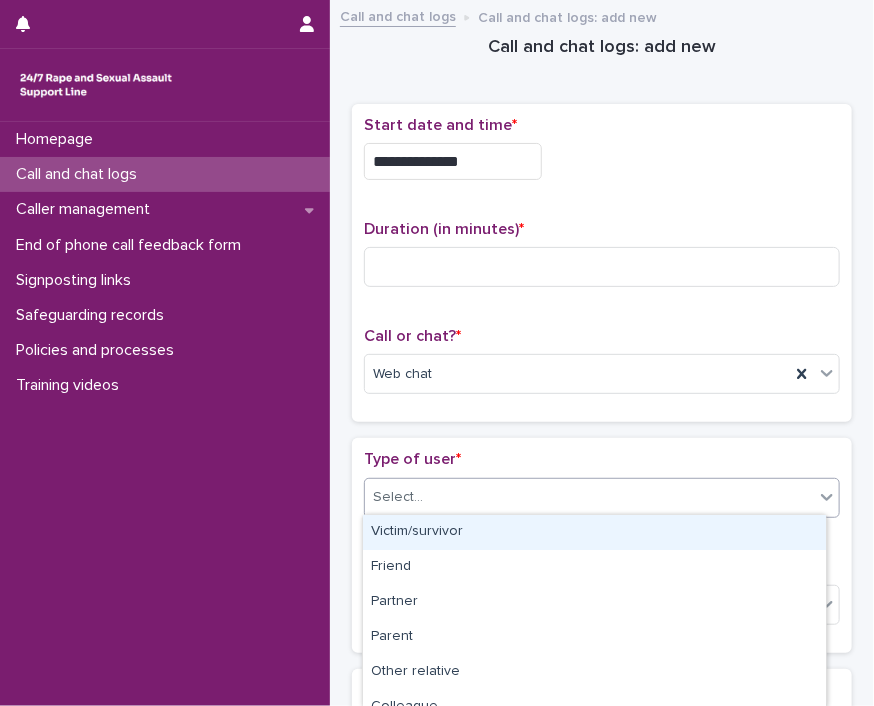 click 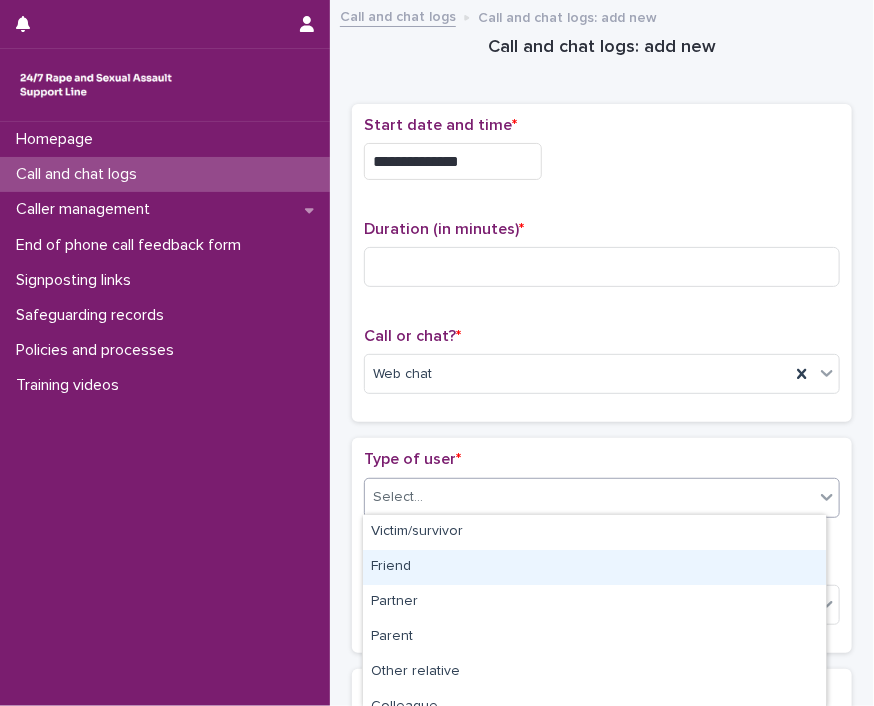 click on "Friend" at bounding box center [594, 567] 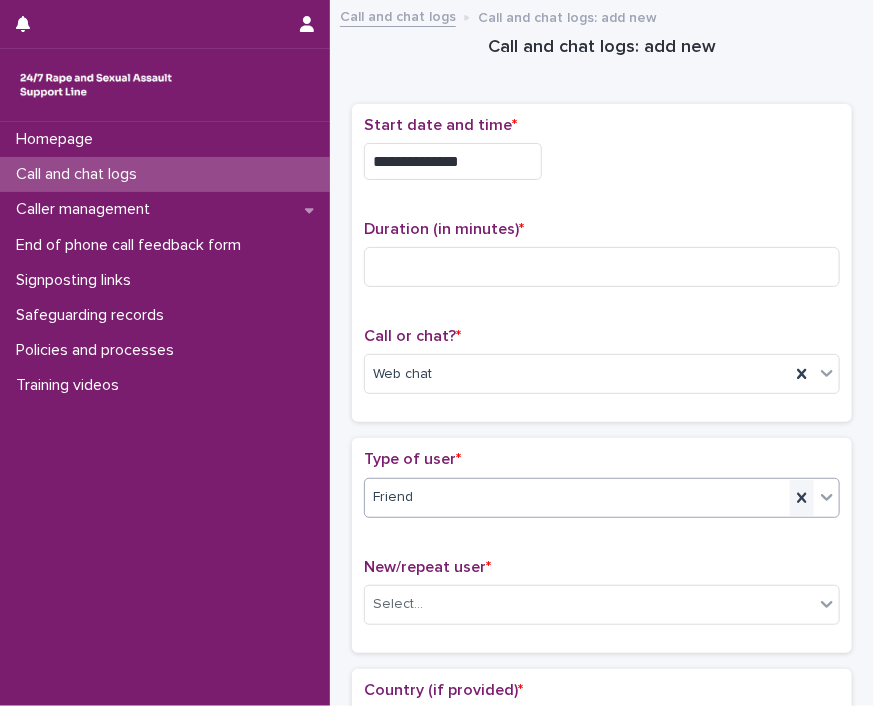 click 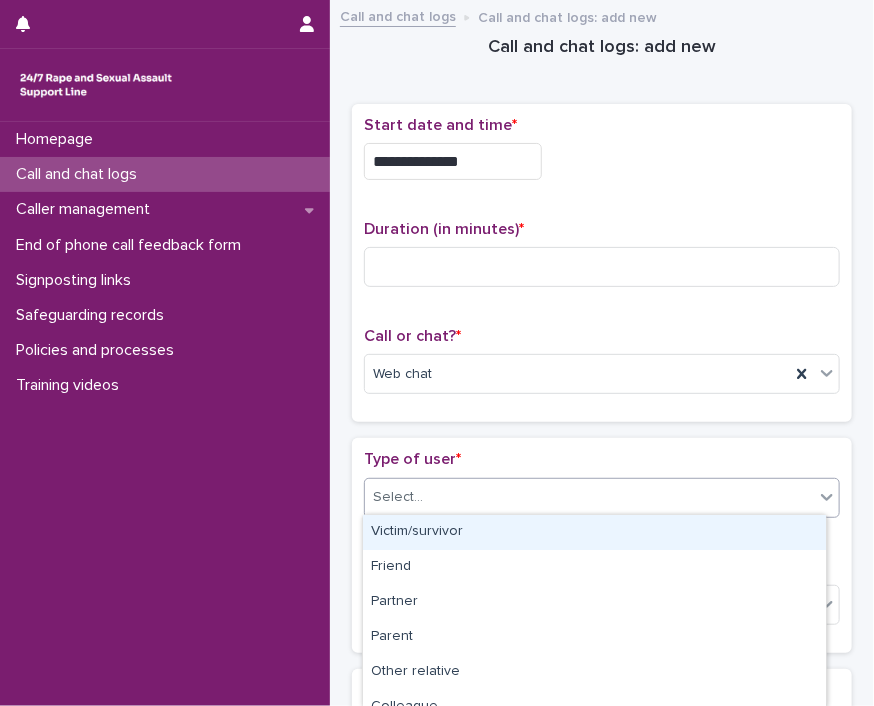 click 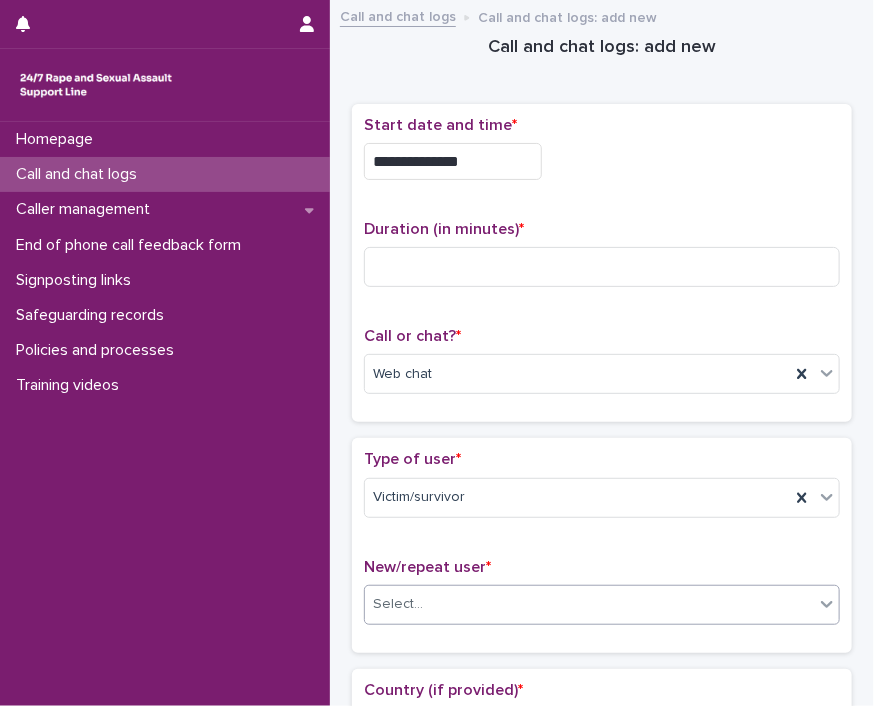 click 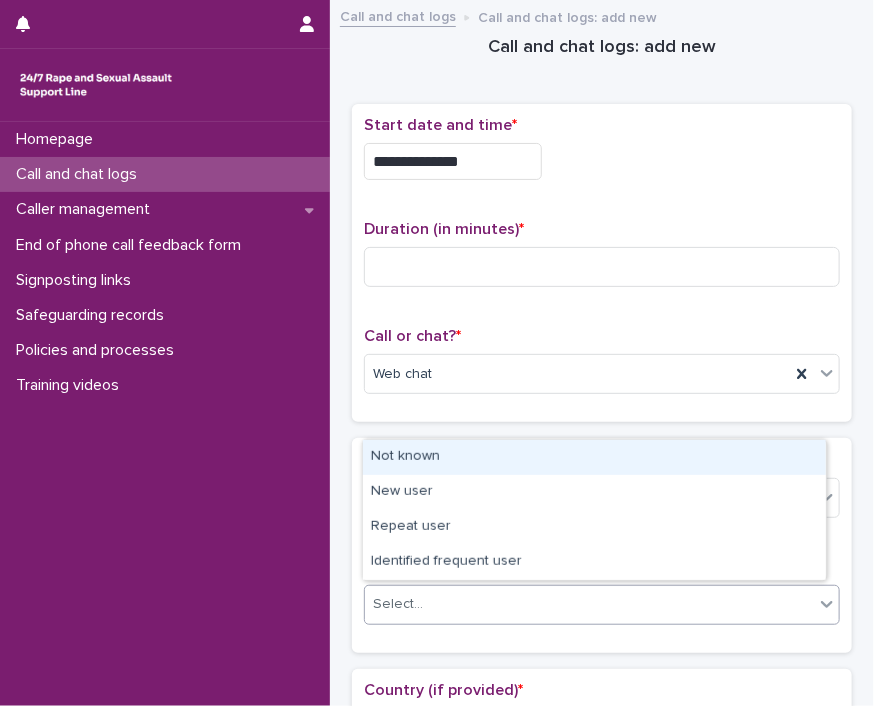 click on "Not known" at bounding box center [594, 457] 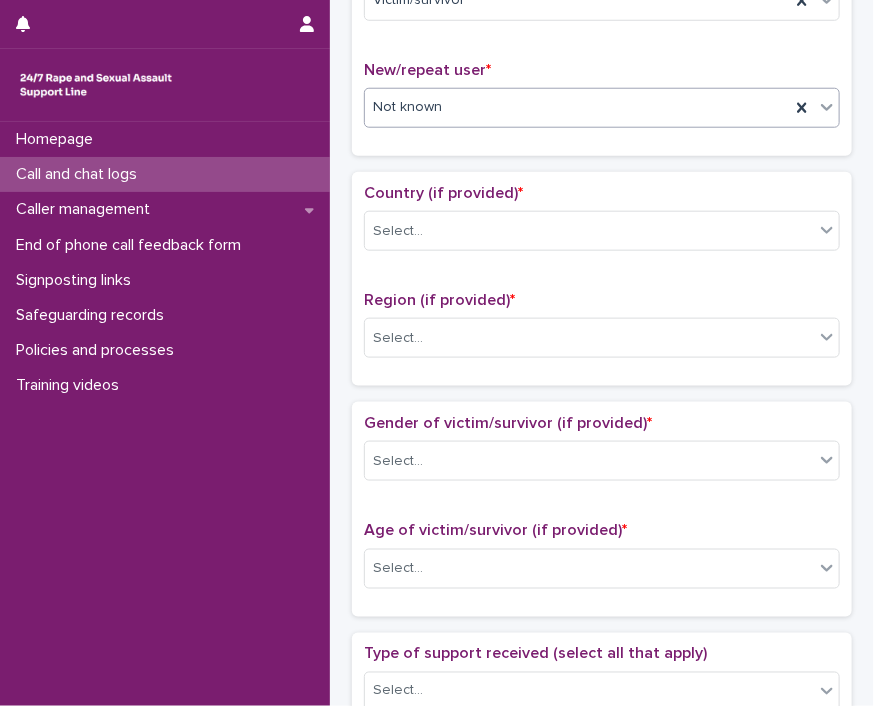scroll, scrollTop: 505, scrollLeft: 0, axis: vertical 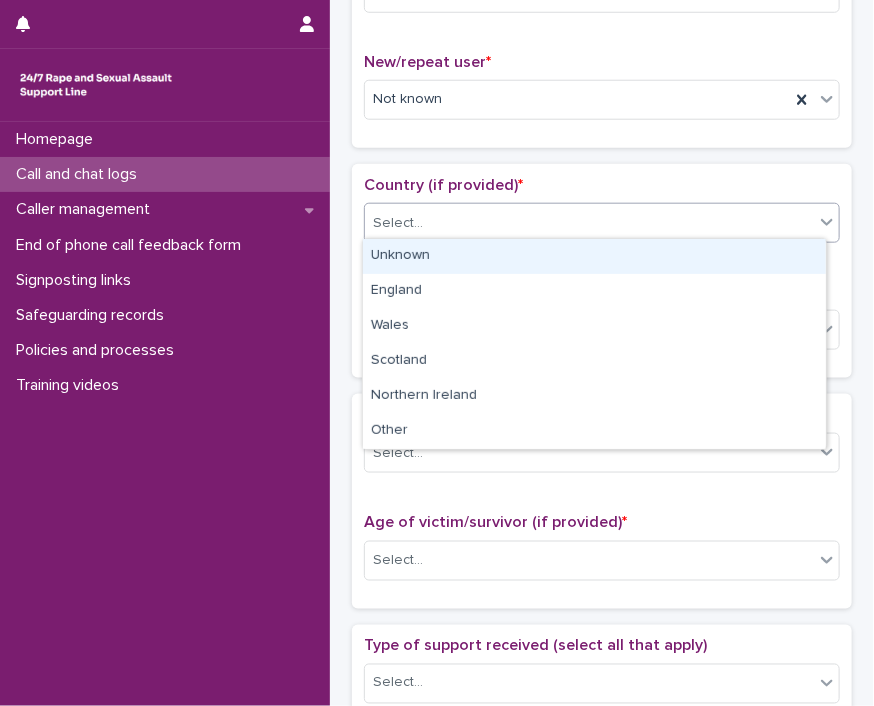 click 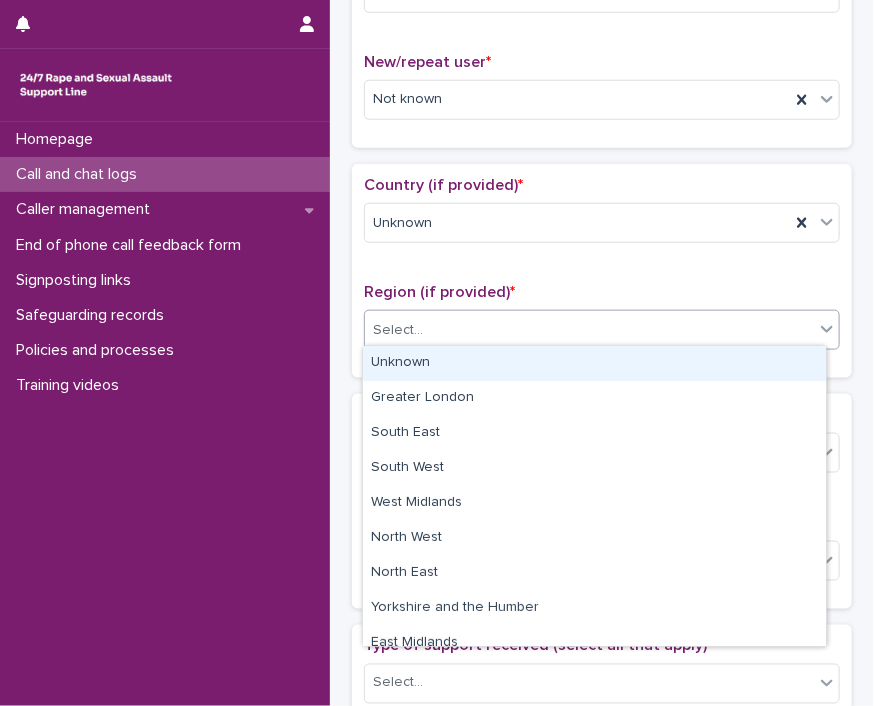 click 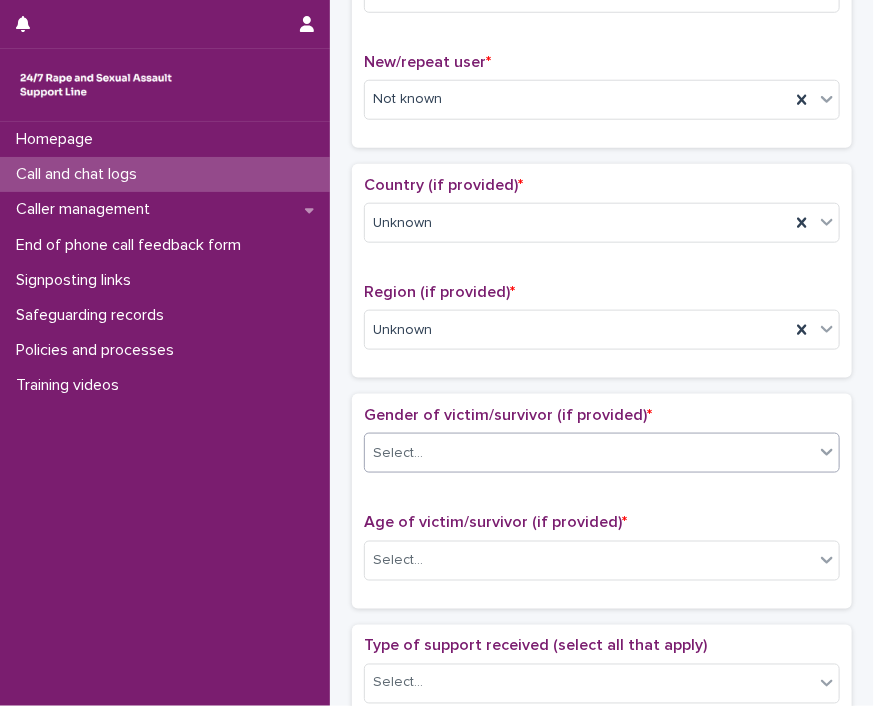 drag, startPoint x: 820, startPoint y: 449, endPoint x: 812, endPoint y: 457, distance: 11.313708 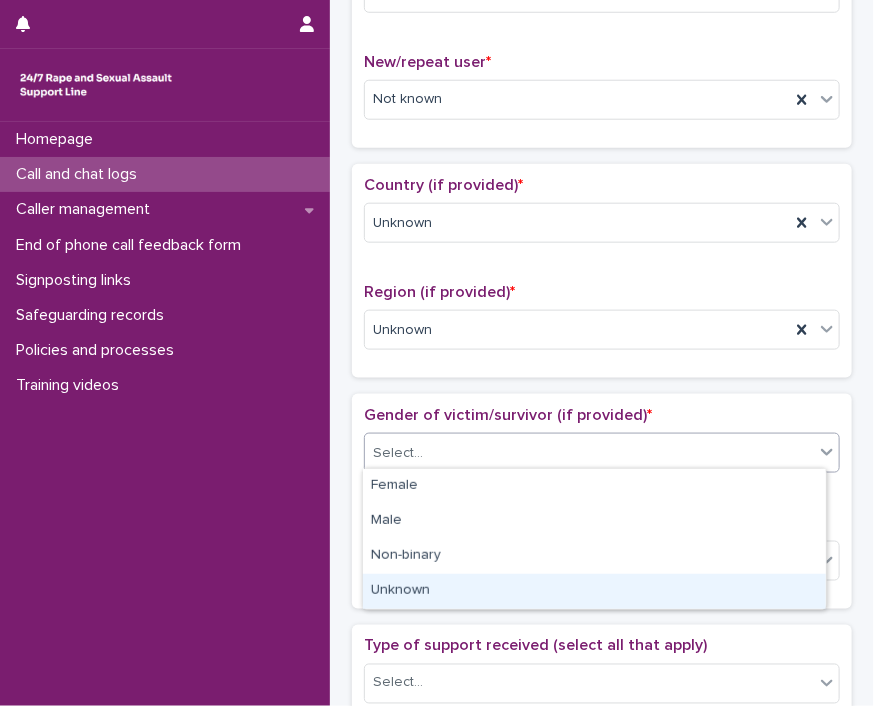 click on "Unknown" at bounding box center [594, 591] 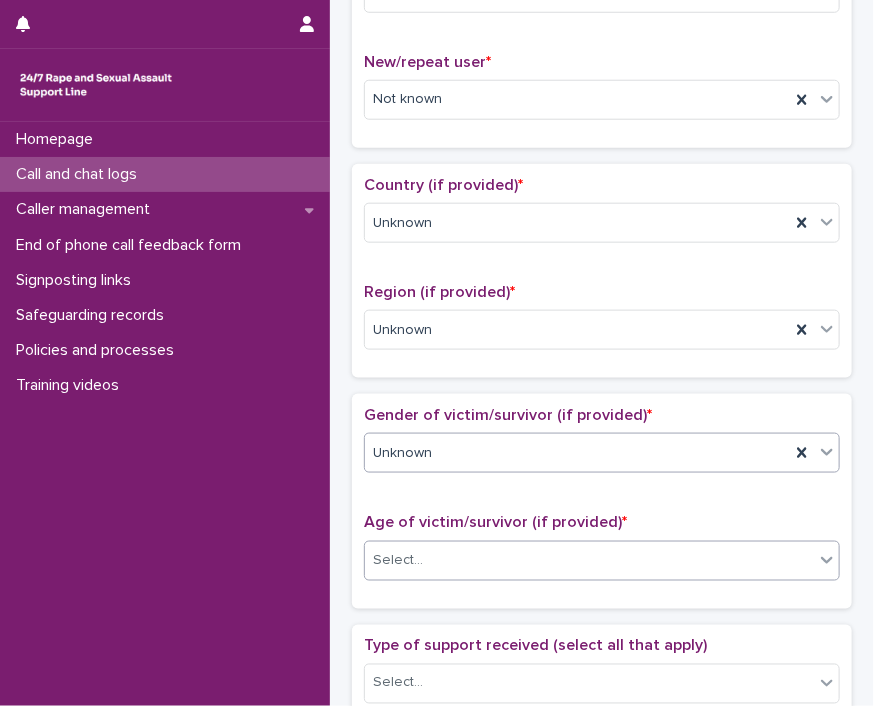 click 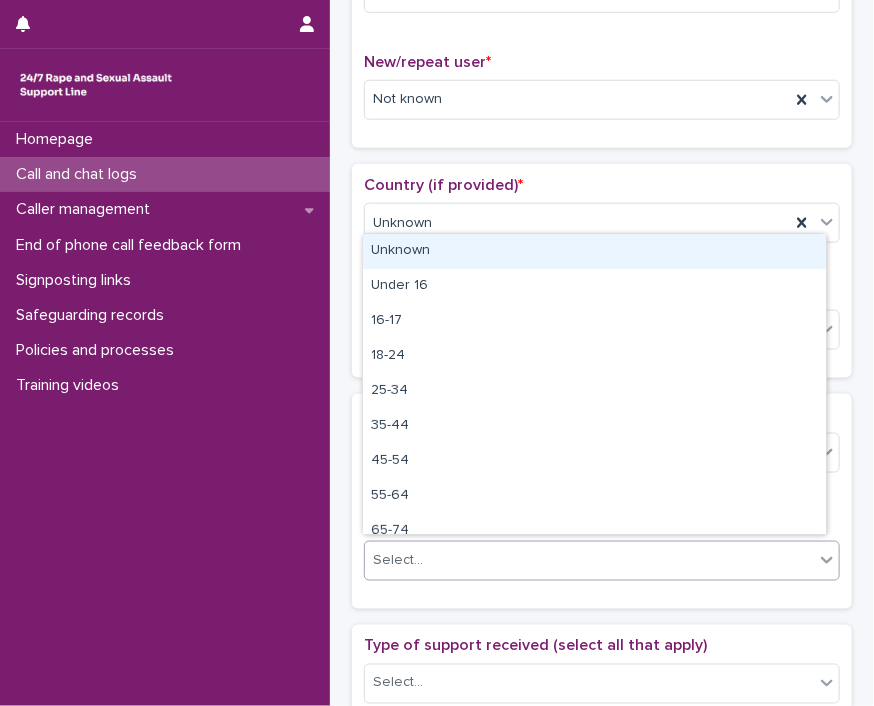 click on "Unknown" at bounding box center (594, 251) 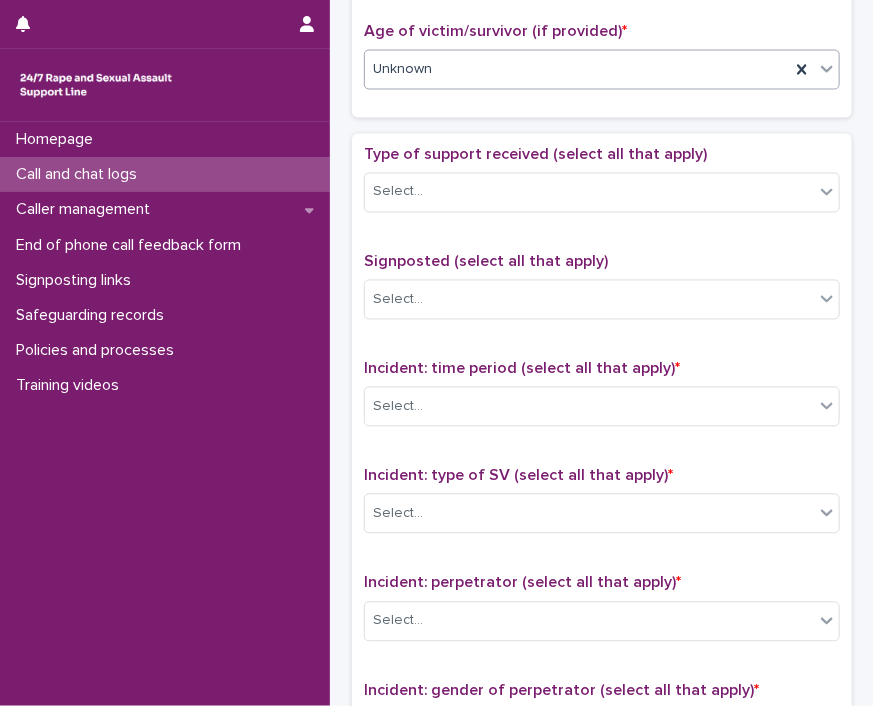 scroll, scrollTop: 1022, scrollLeft: 0, axis: vertical 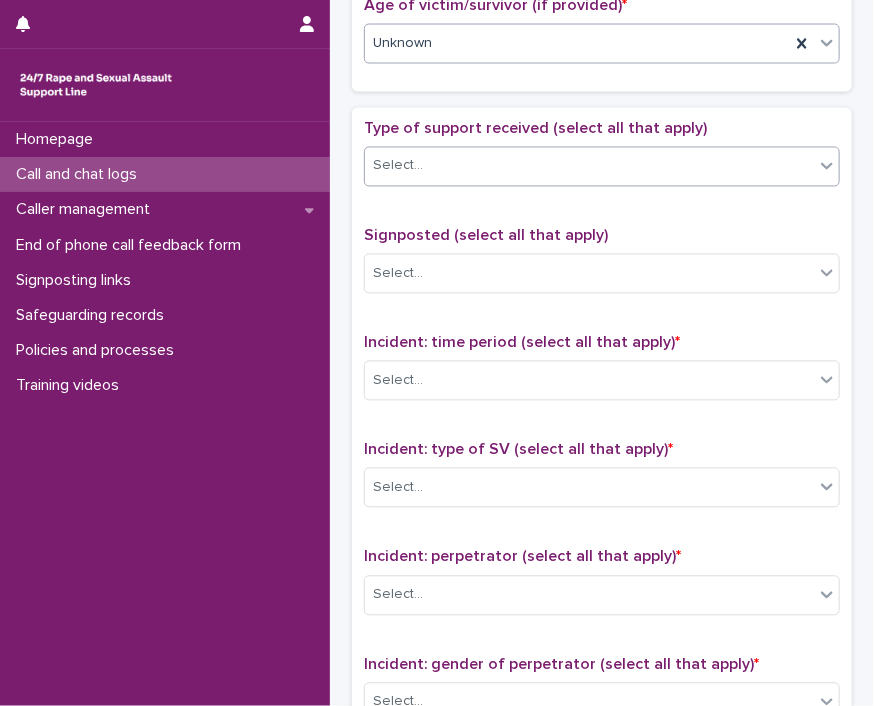 click on "Select..." at bounding box center (602, 167) 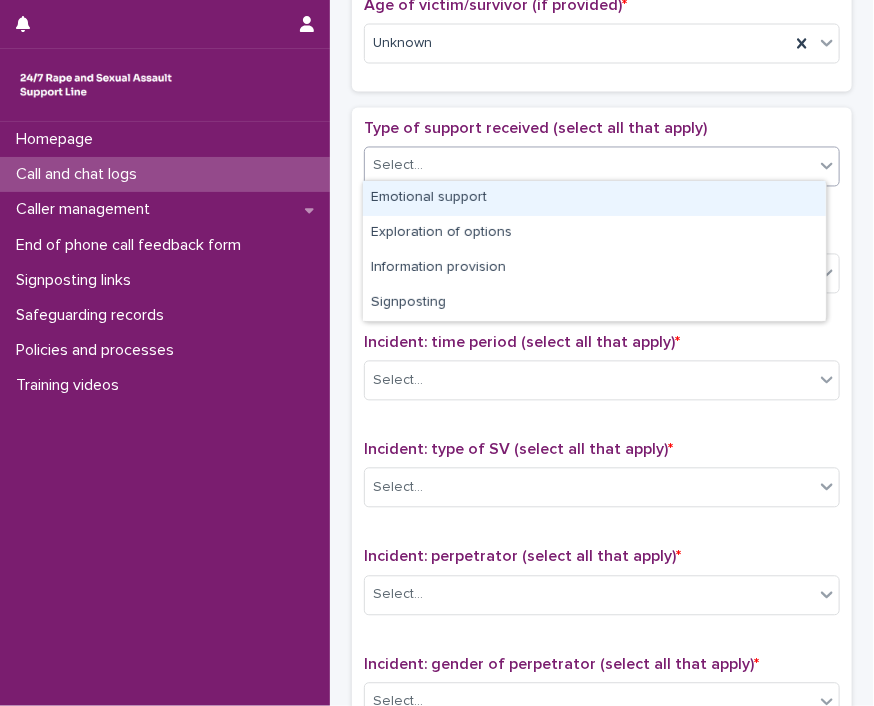 click on "Emotional support" at bounding box center [594, 198] 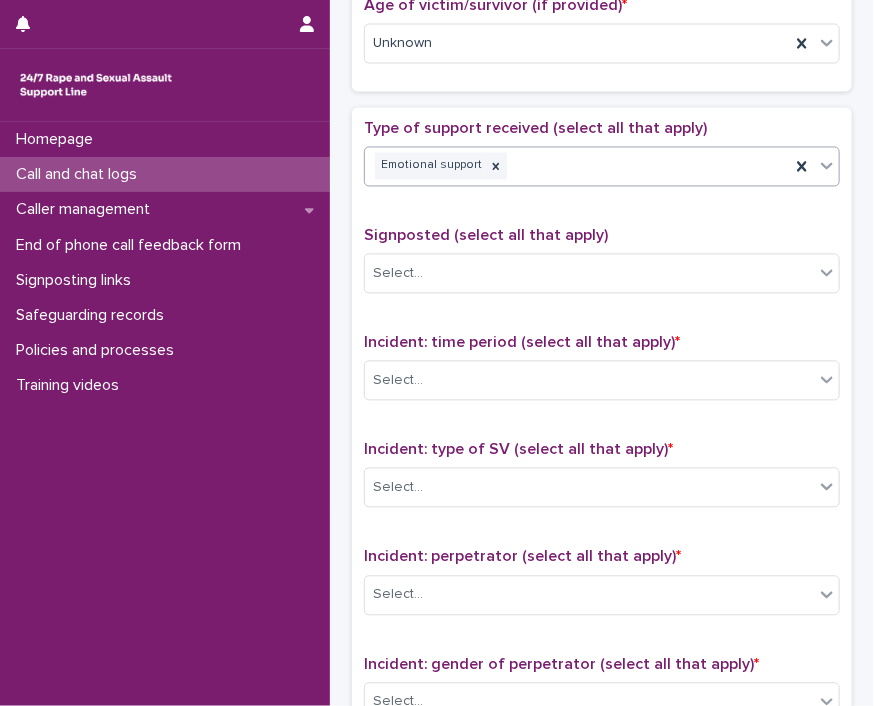 click 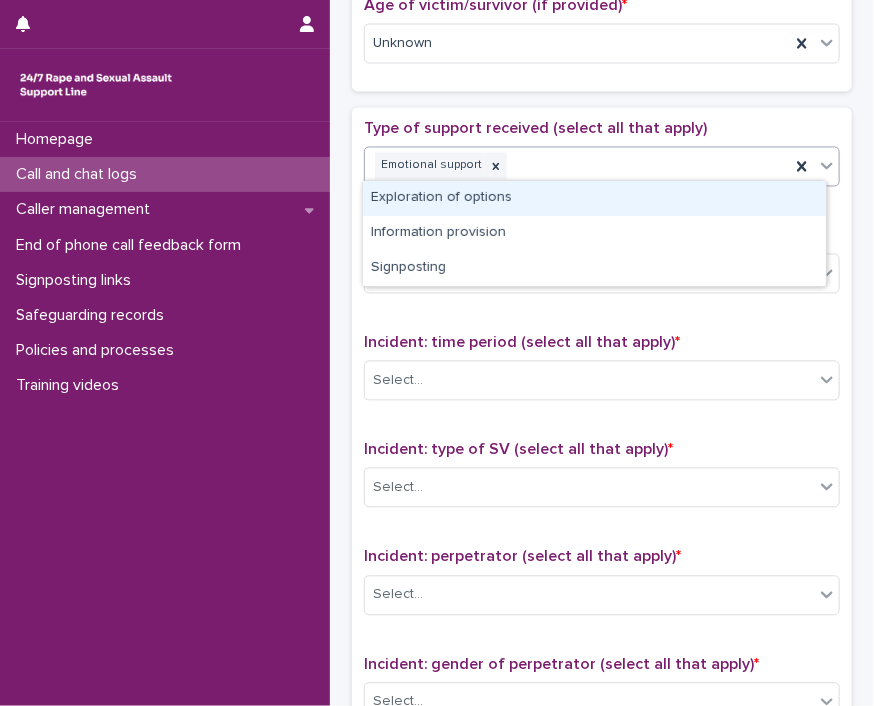 click on "Exploration of options" at bounding box center [594, 198] 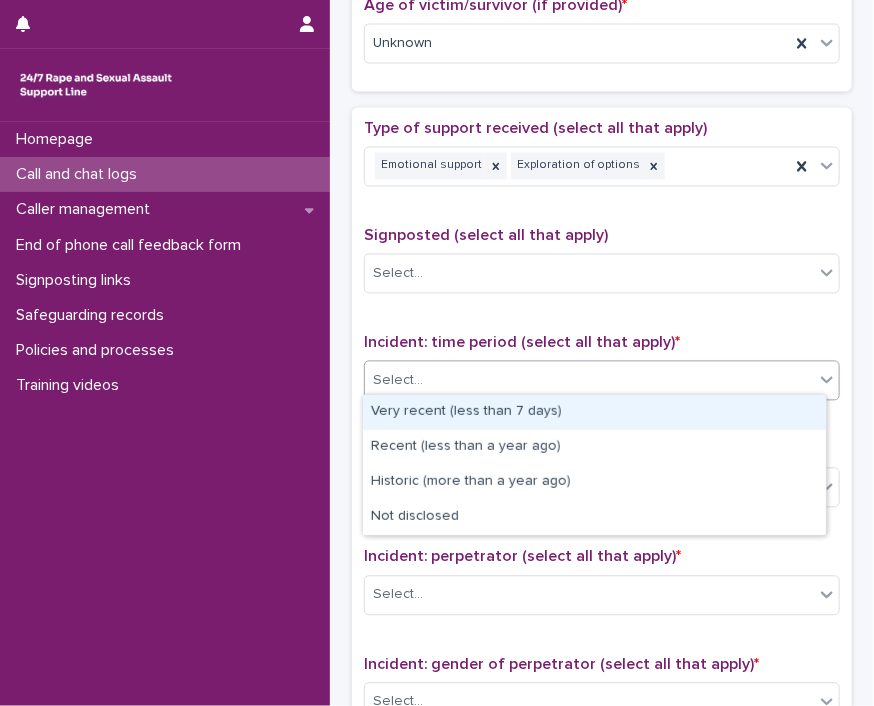 click 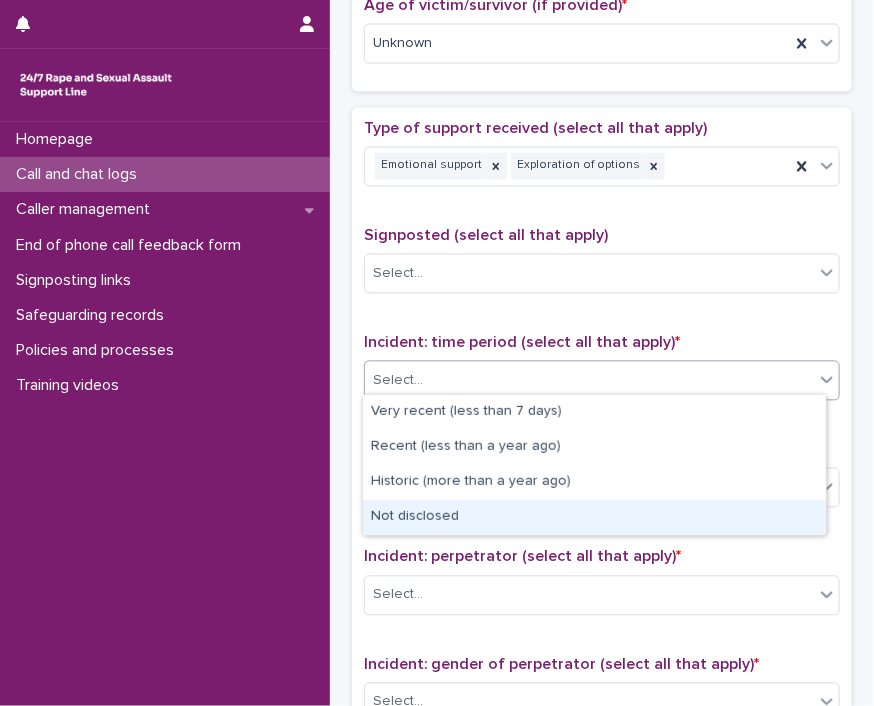 click on "Not disclosed" at bounding box center (594, 517) 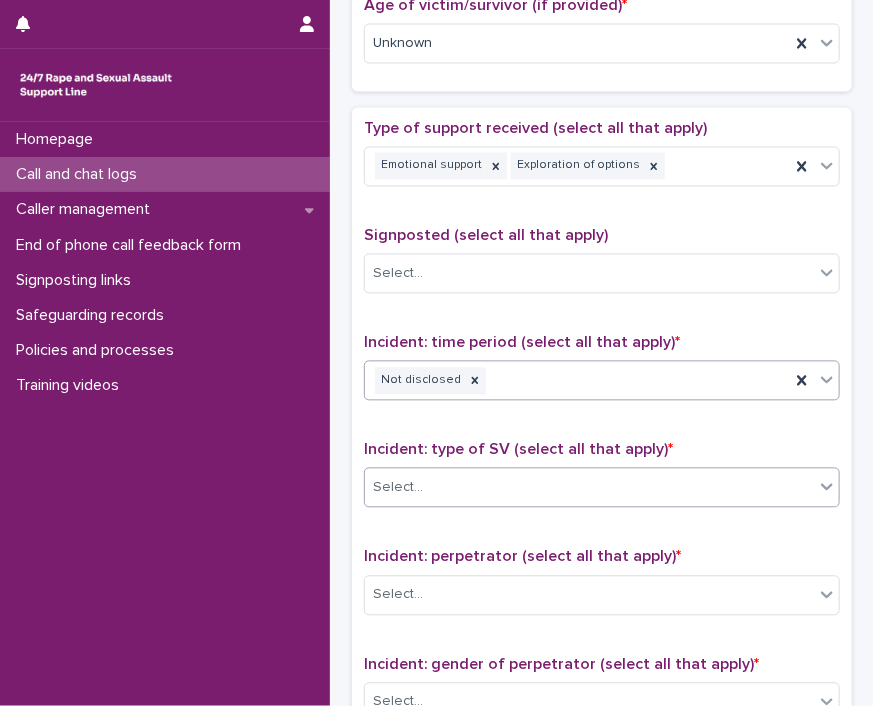 click 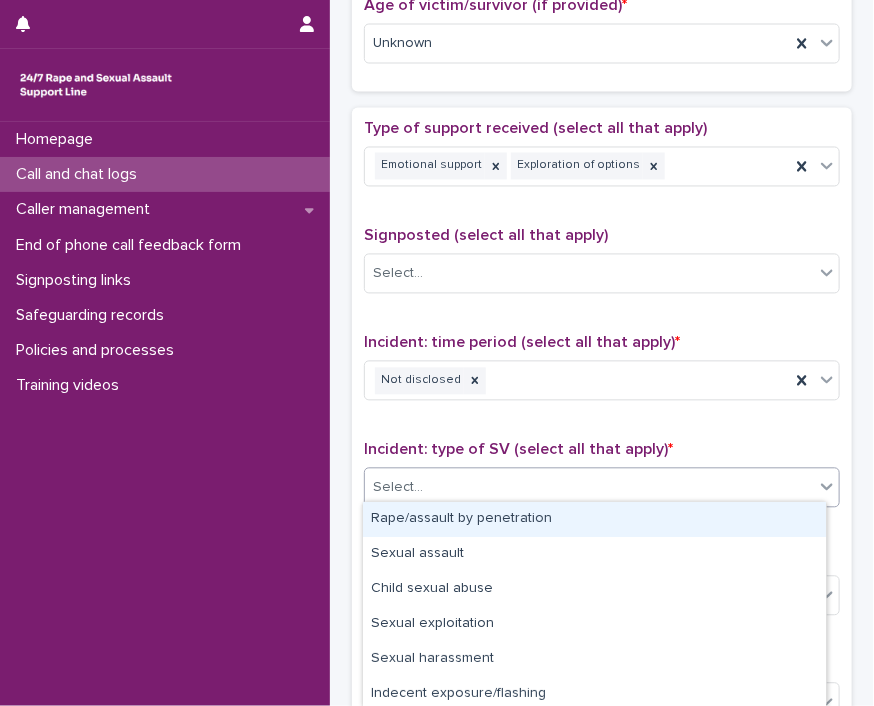 click on "Rape/assault by penetration" at bounding box center [594, 519] 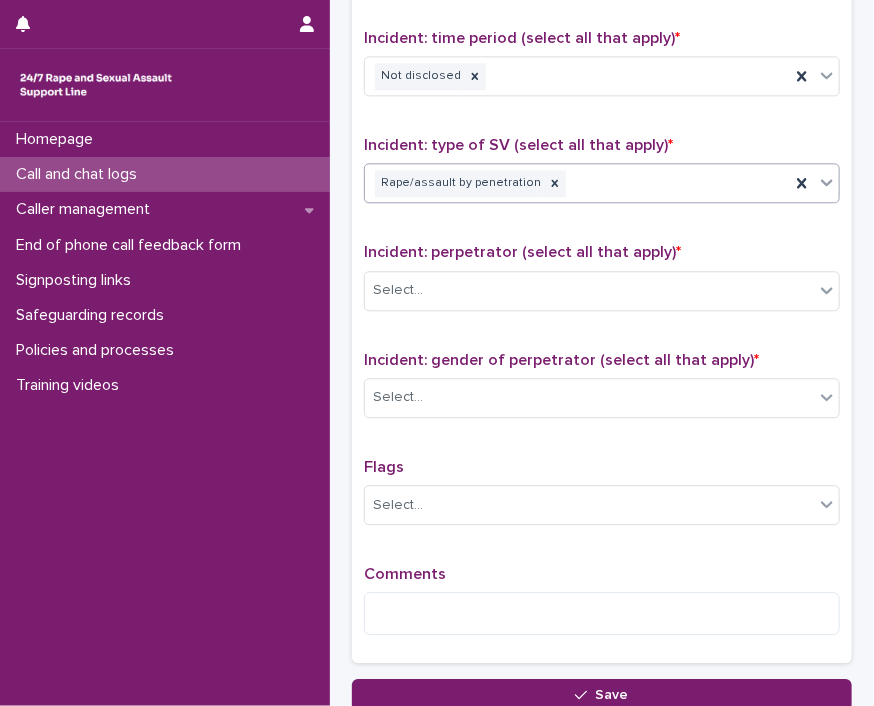 scroll, scrollTop: 1329, scrollLeft: 0, axis: vertical 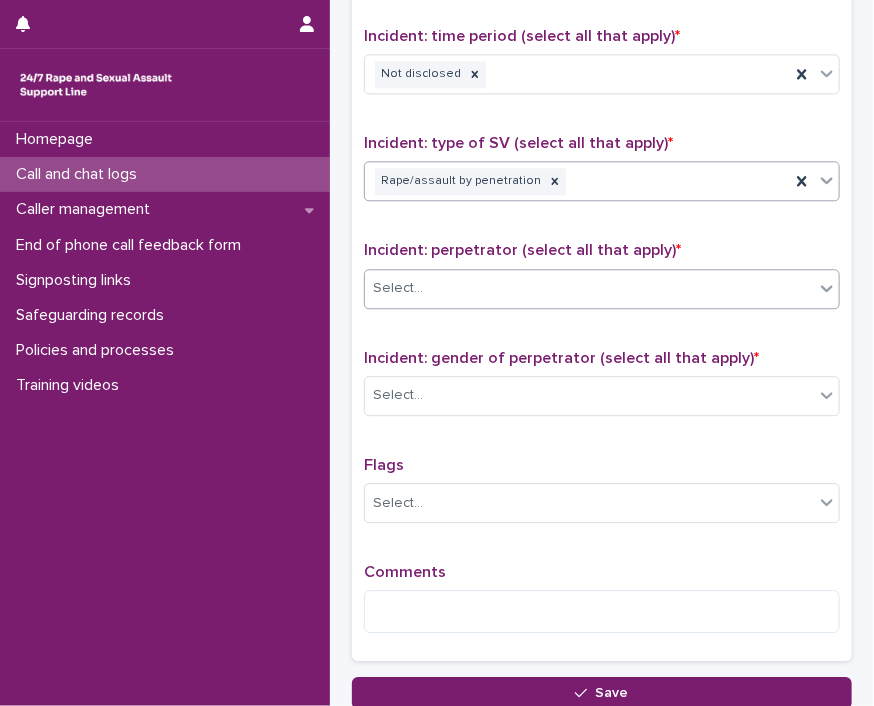 click 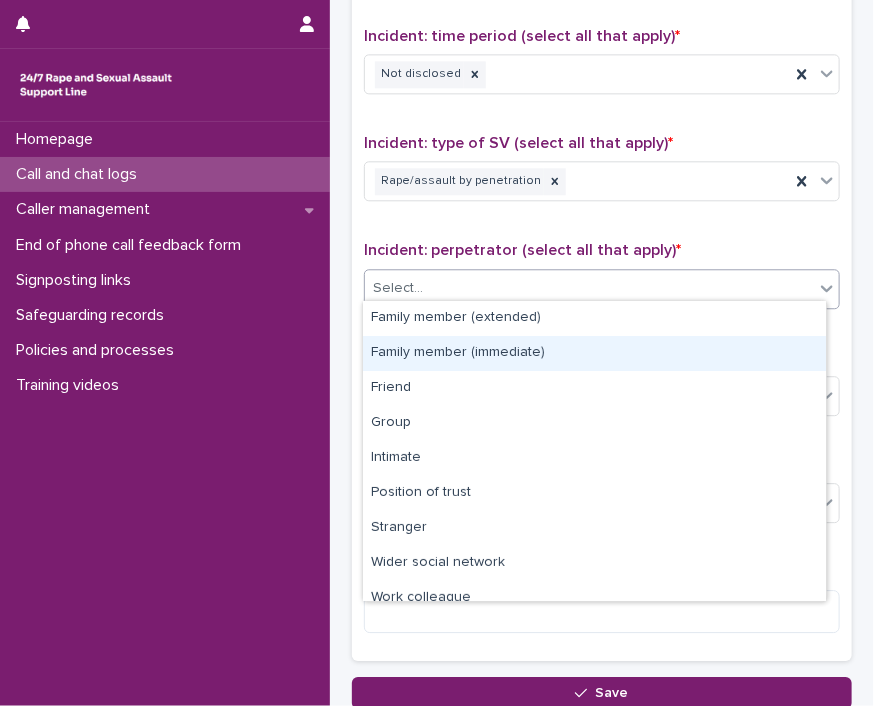 drag, startPoint x: 823, startPoint y: 421, endPoint x: 828, endPoint y: 529, distance: 108.11568 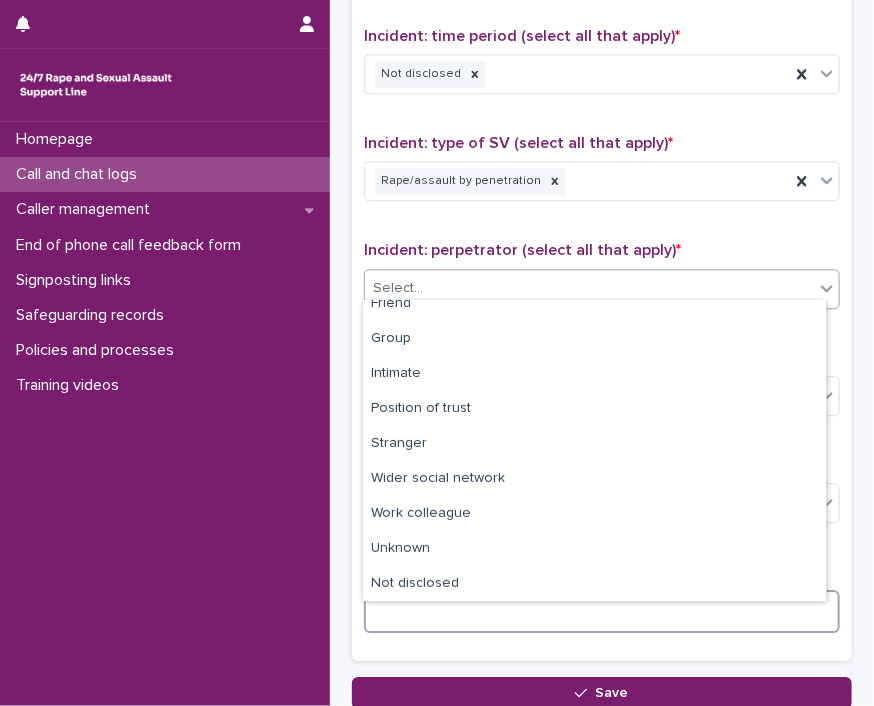 click at bounding box center [602, 611] 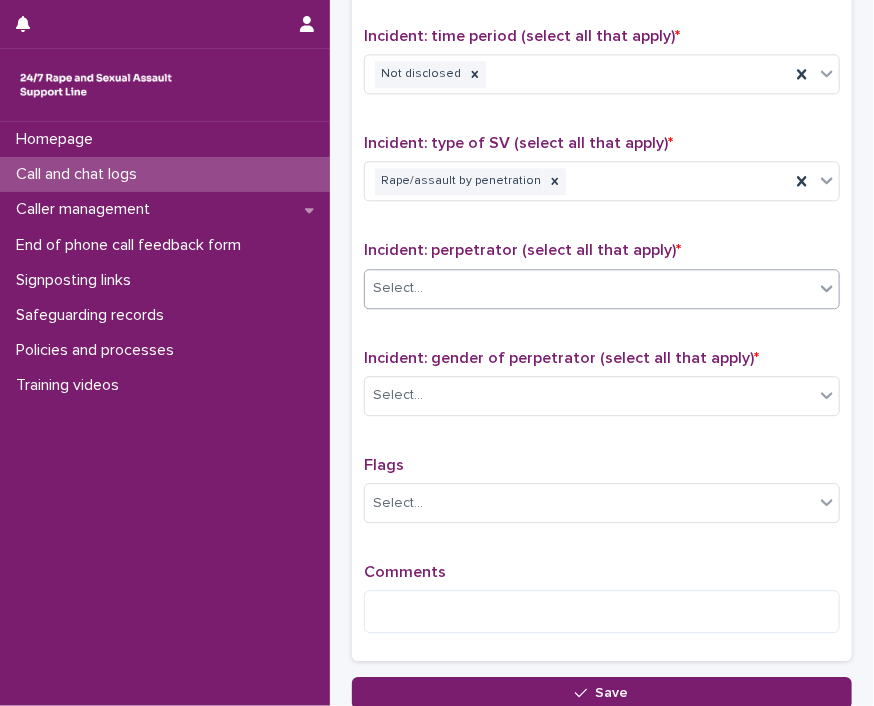 click at bounding box center [827, 288] 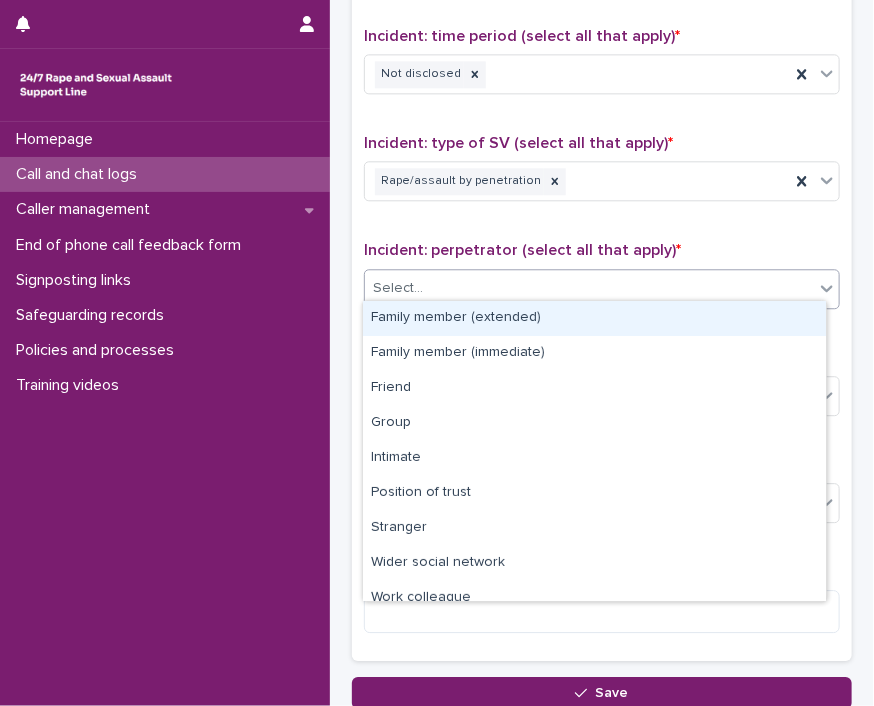 scroll, scrollTop: 84, scrollLeft: 0, axis: vertical 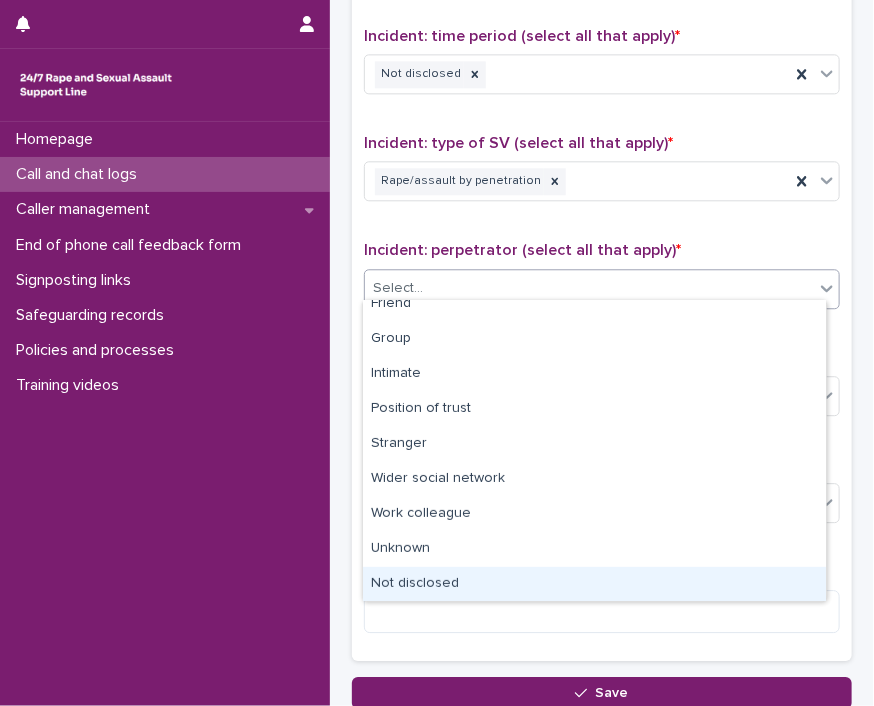 click on "Not disclosed" at bounding box center [594, 584] 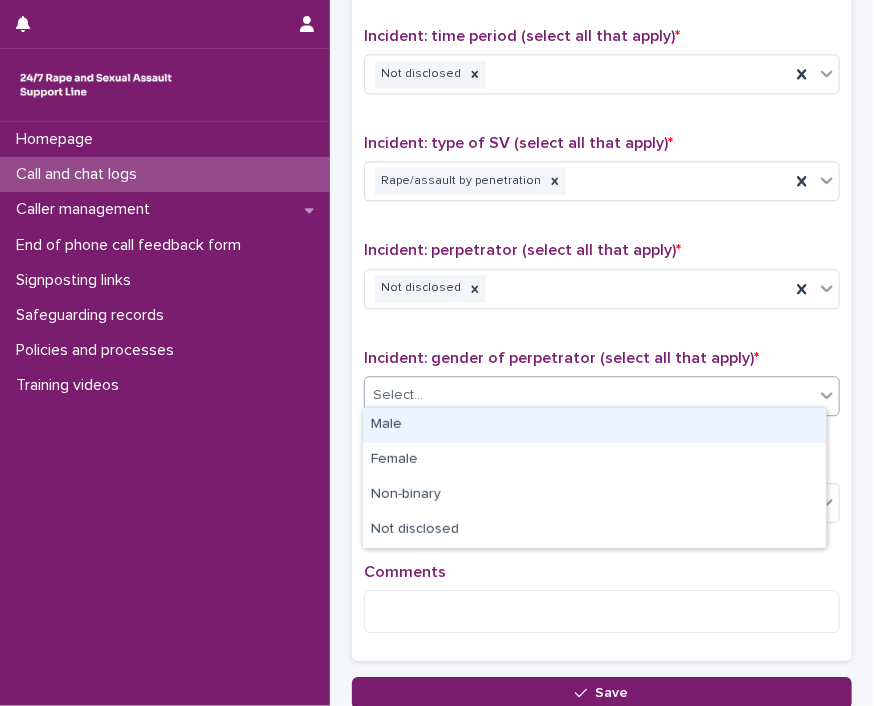 click 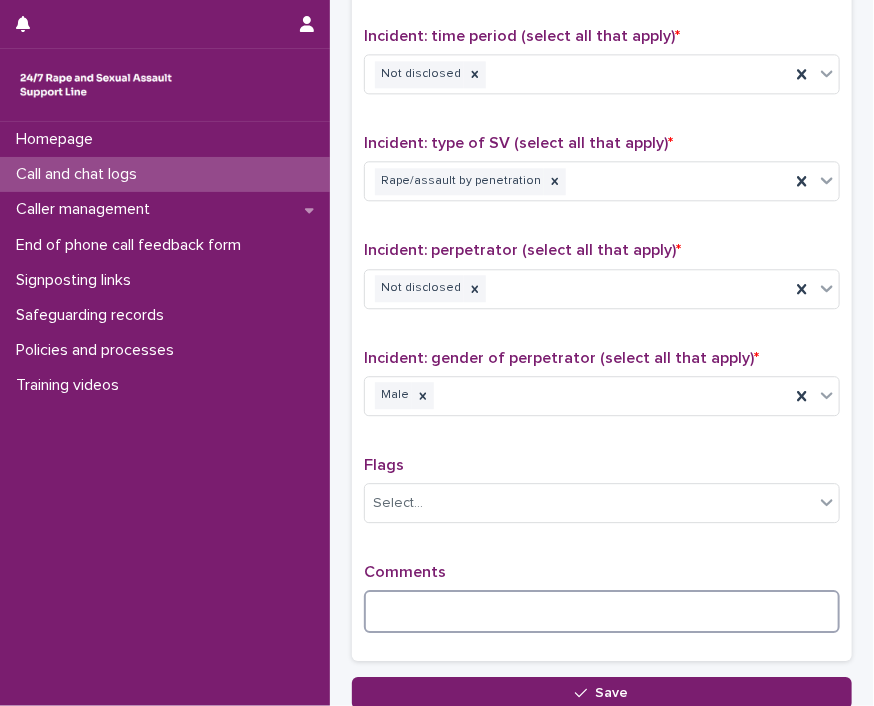 click at bounding box center [602, 611] 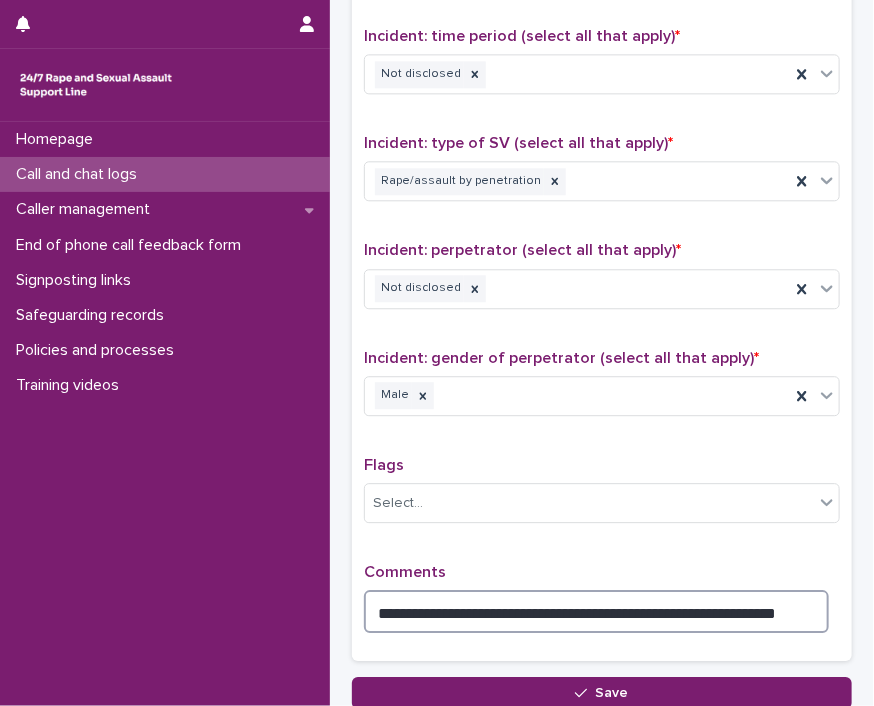 type on "**********" 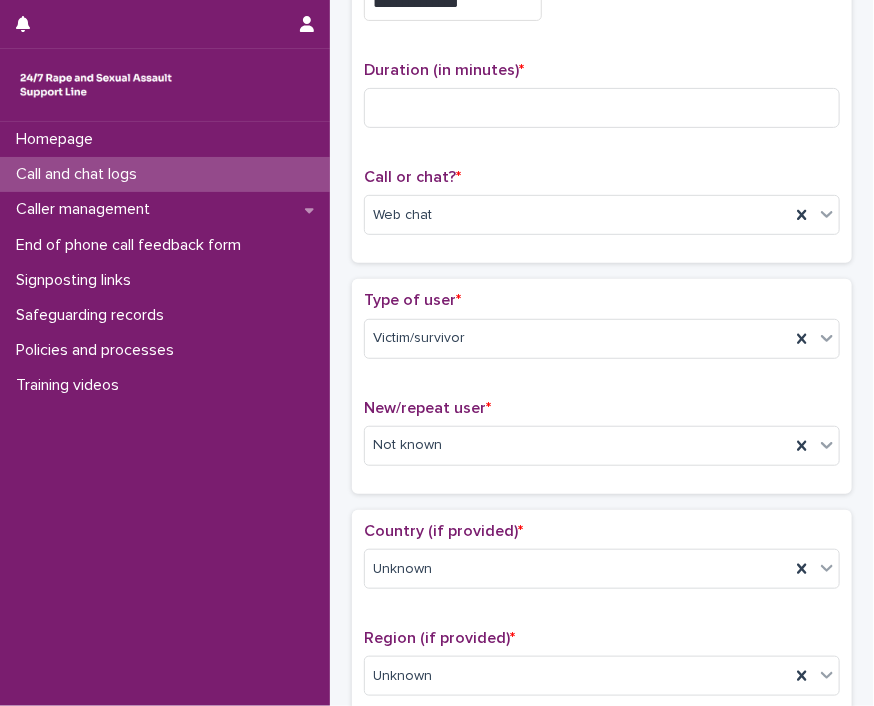 scroll, scrollTop: 0, scrollLeft: 0, axis: both 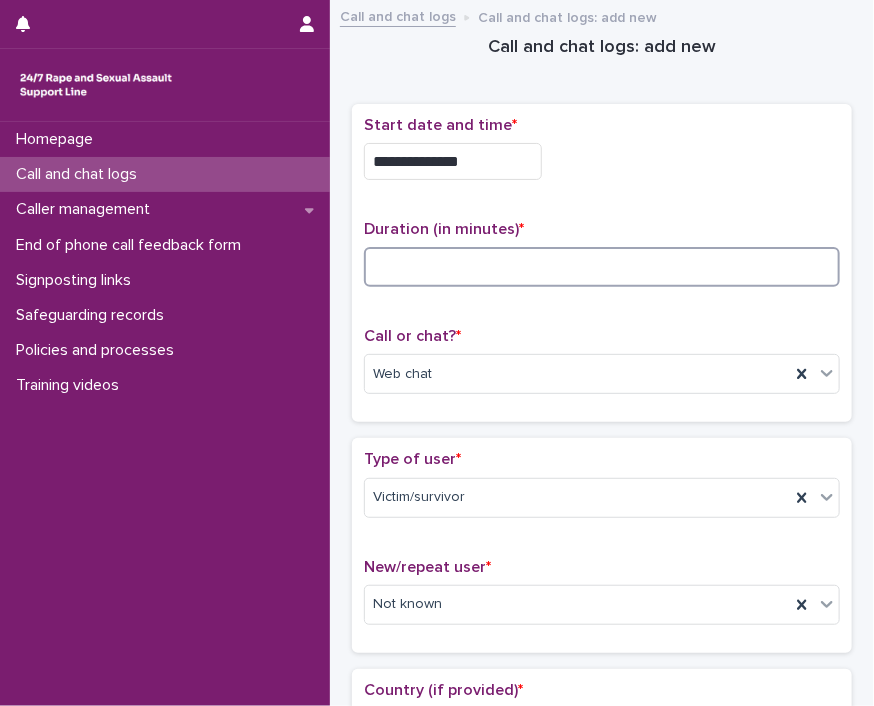 click at bounding box center [602, 267] 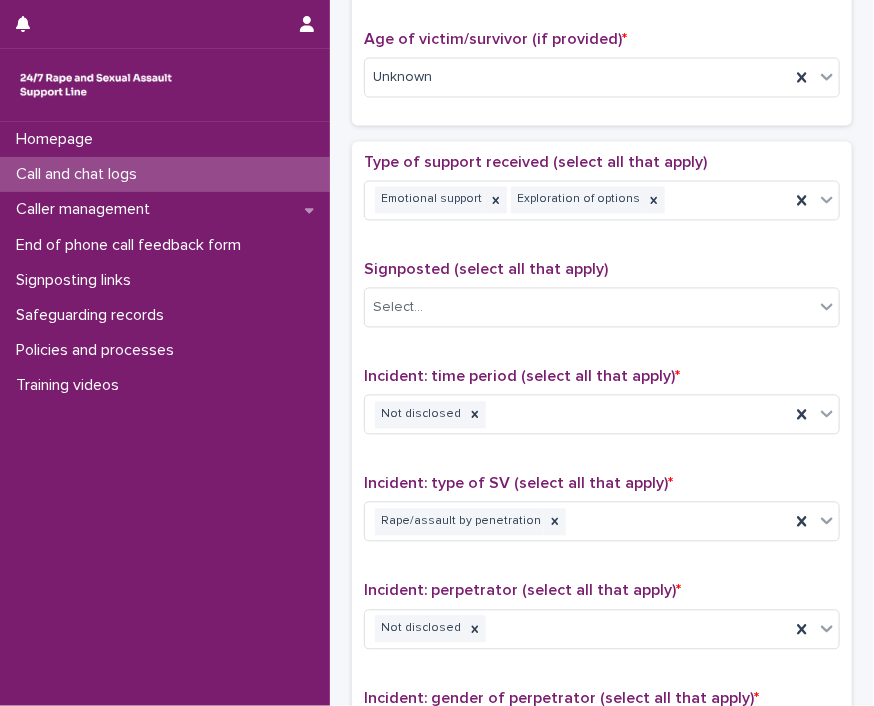 scroll, scrollTop: 1480, scrollLeft: 0, axis: vertical 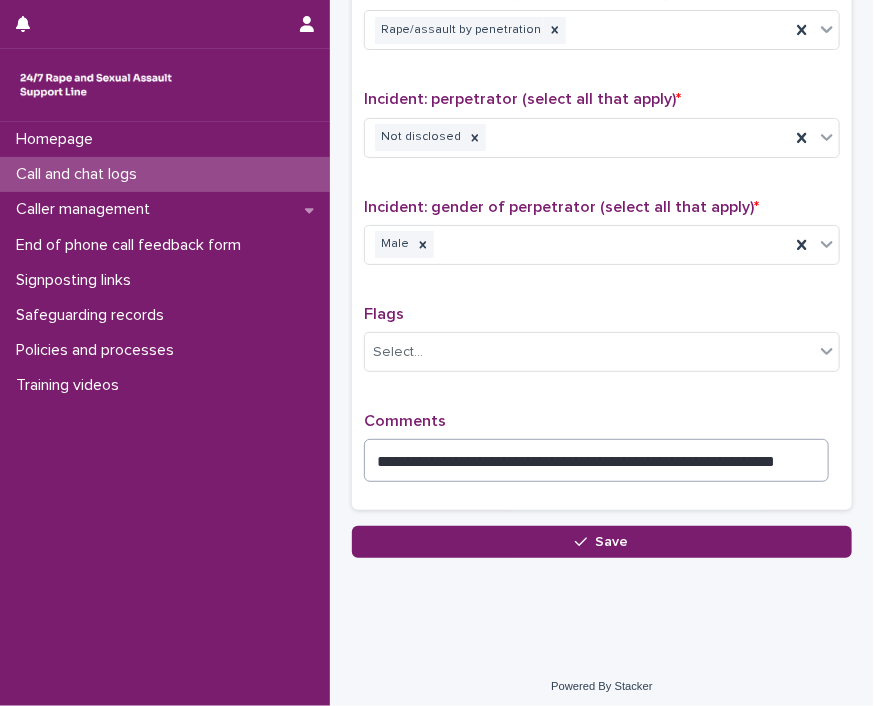 type on "**" 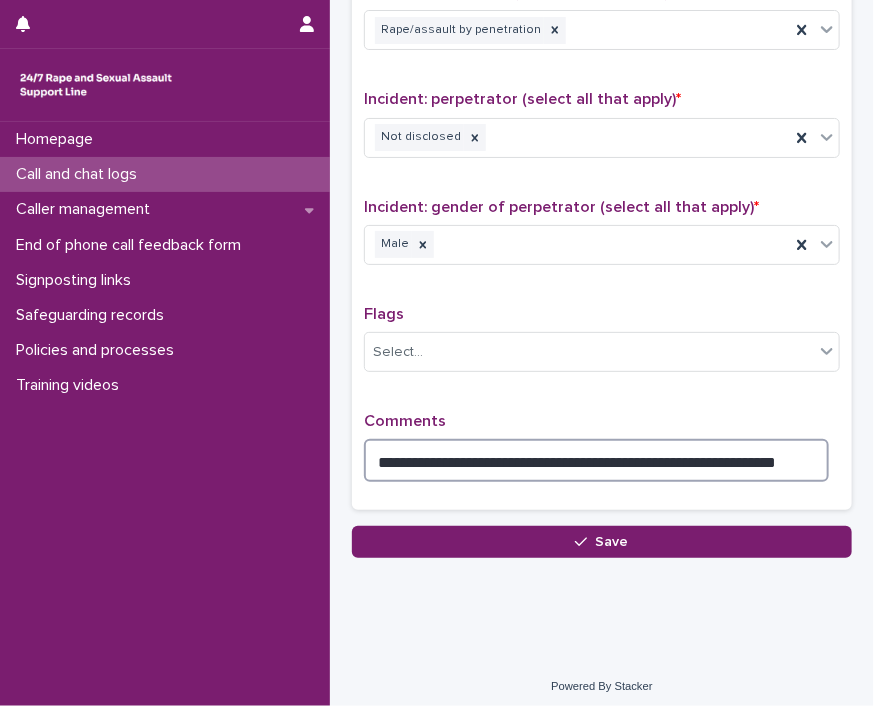 click on "**********" at bounding box center (596, 460) 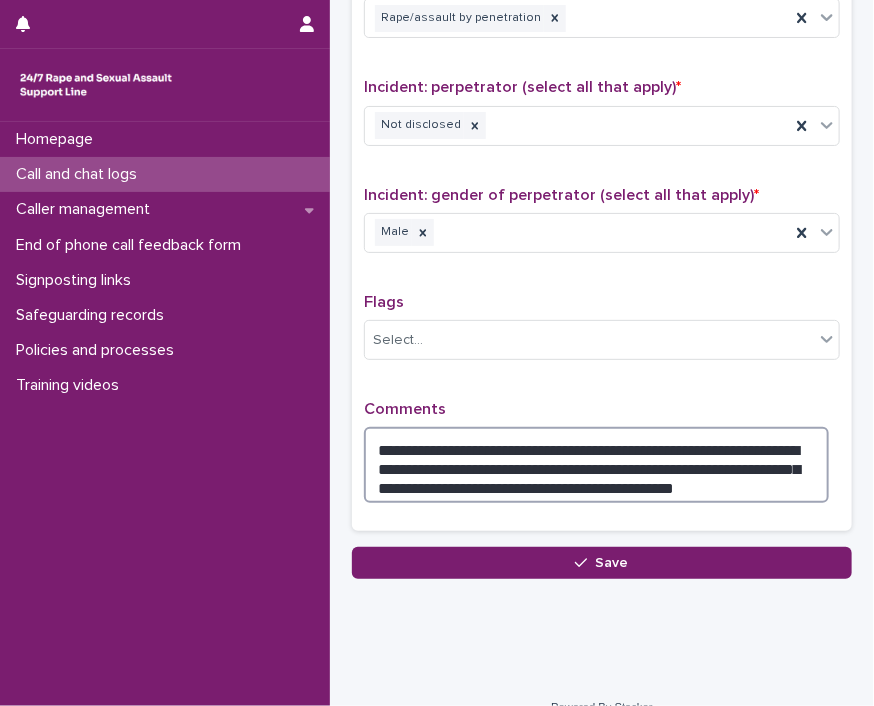 scroll, scrollTop: 1512, scrollLeft: 0, axis: vertical 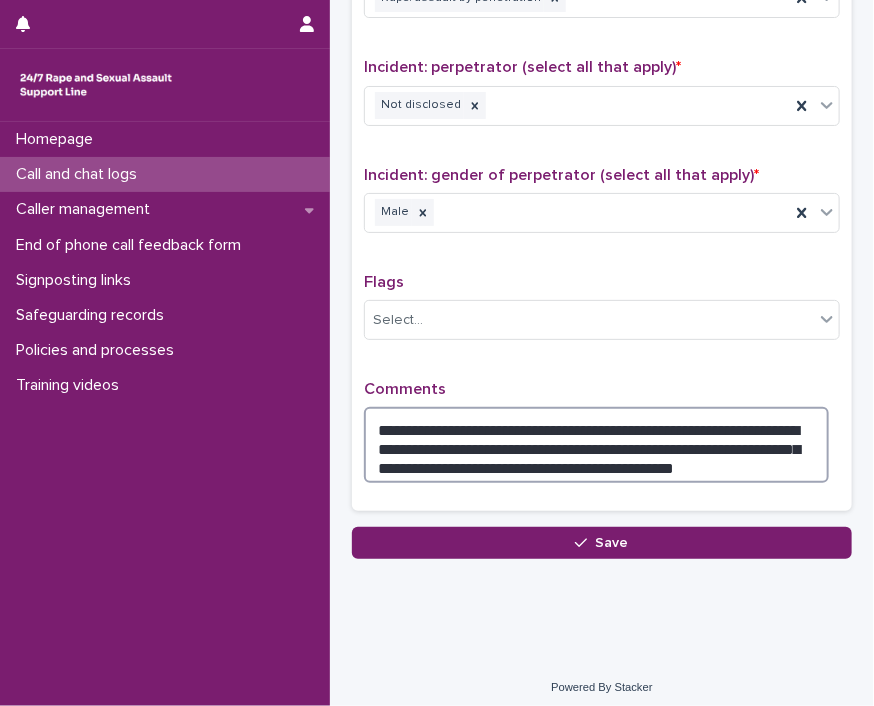 click on "**********" at bounding box center (596, 445) 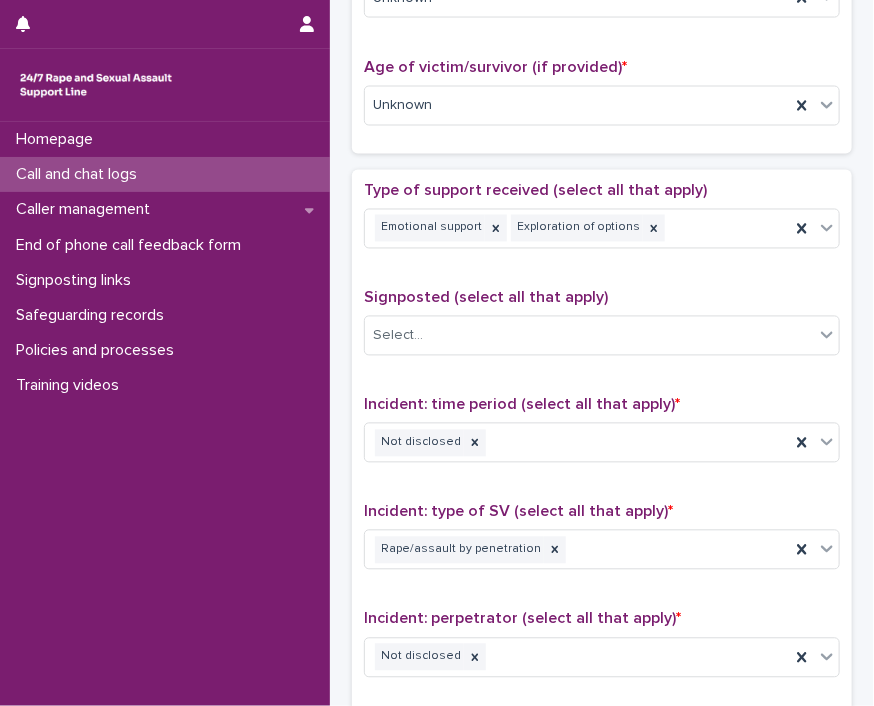 scroll, scrollTop: 680, scrollLeft: 0, axis: vertical 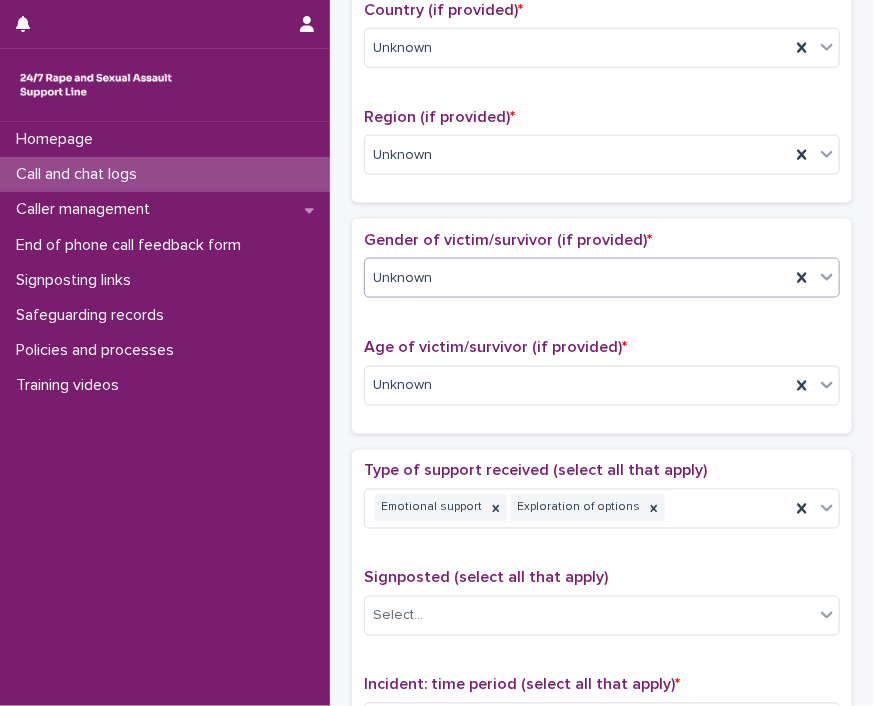 type on "**********" 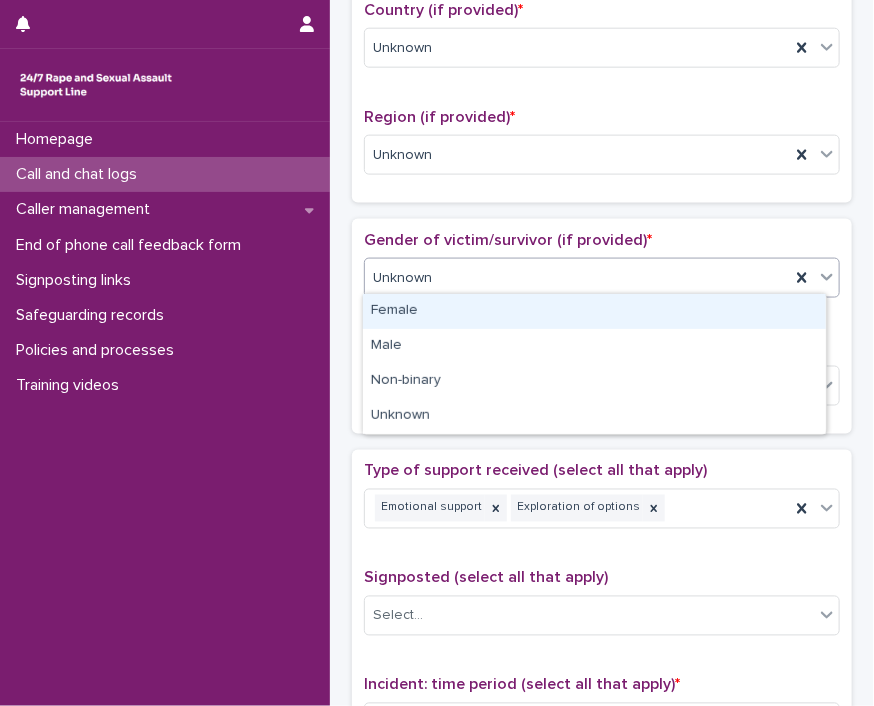 click on "Female" at bounding box center [594, 311] 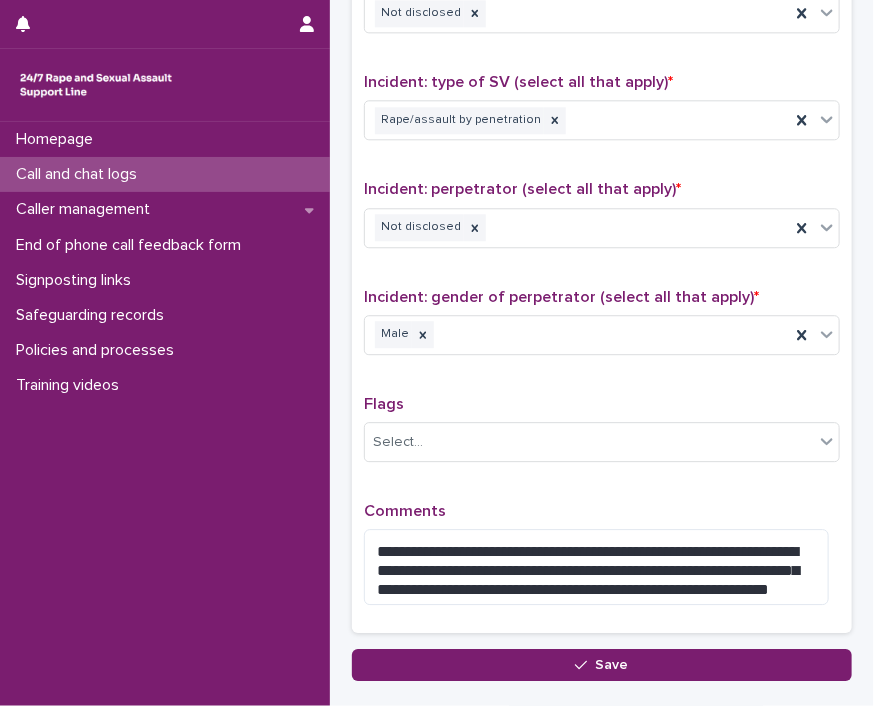 scroll, scrollTop: 1512, scrollLeft: 0, axis: vertical 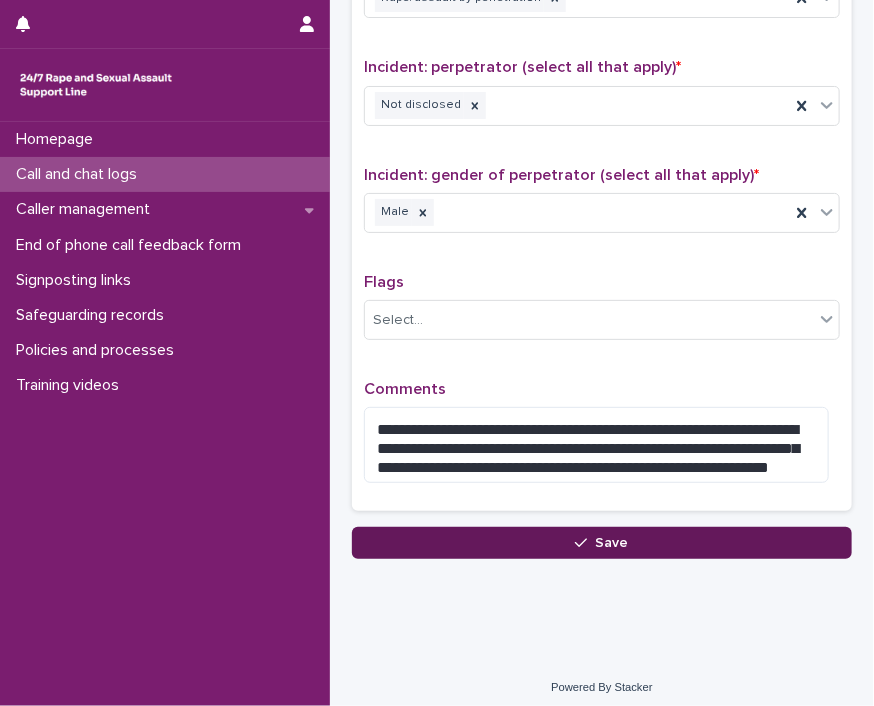 click on "Save" at bounding box center [612, 543] 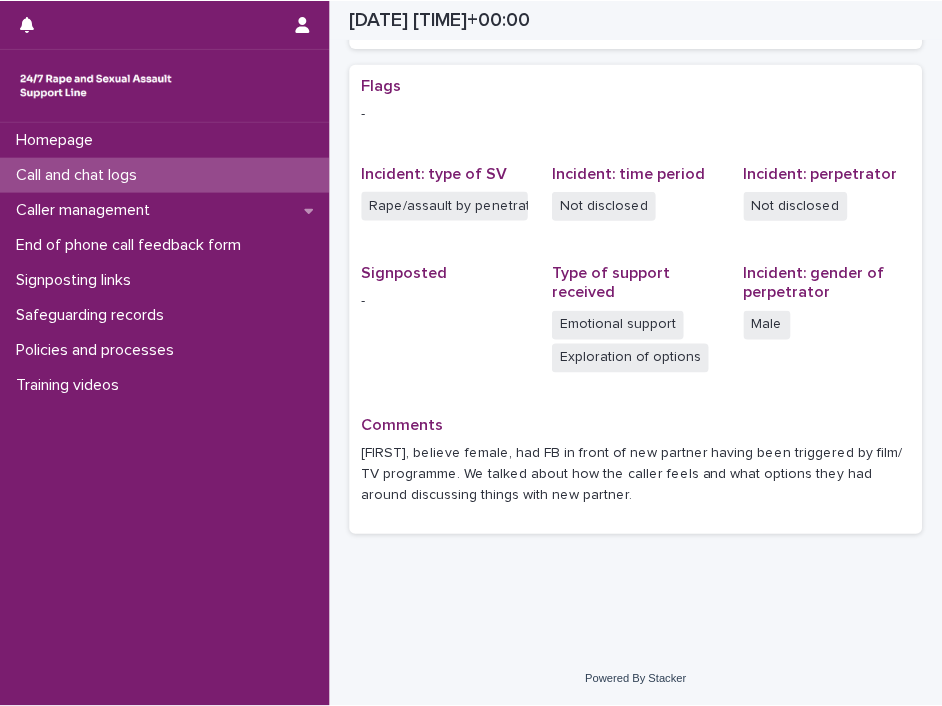 scroll, scrollTop: 376, scrollLeft: 0, axis: vertical 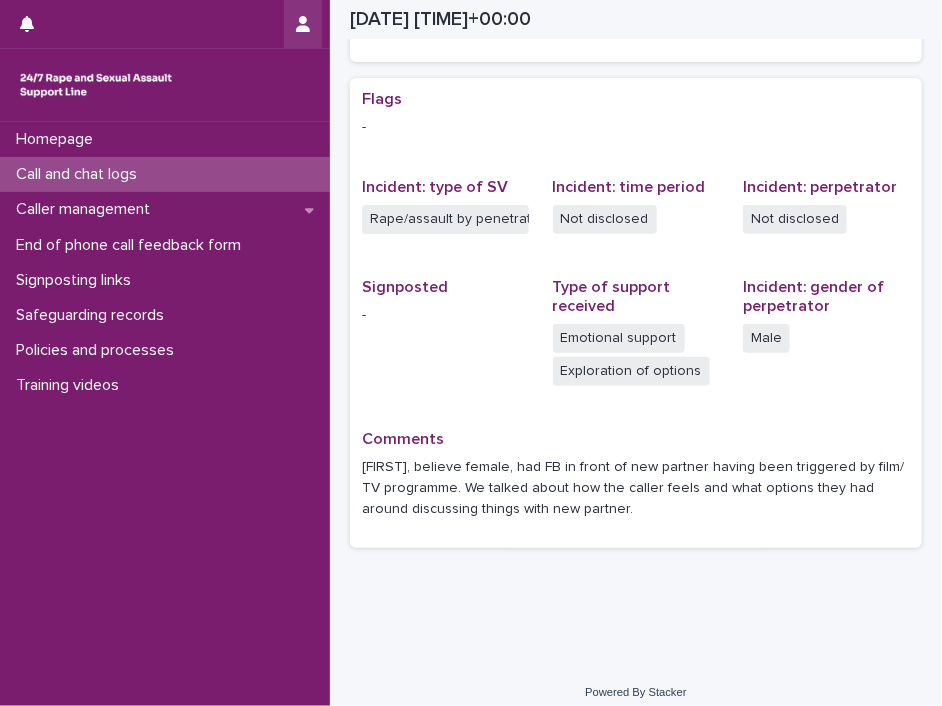 click 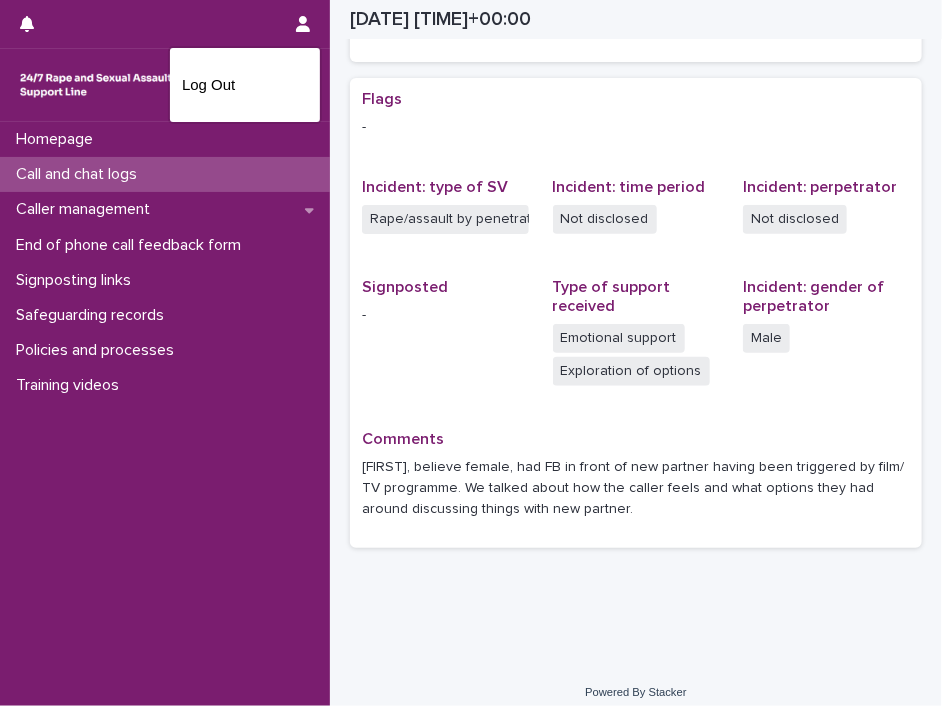click on "Log Out" at bounding box center [245, 85] 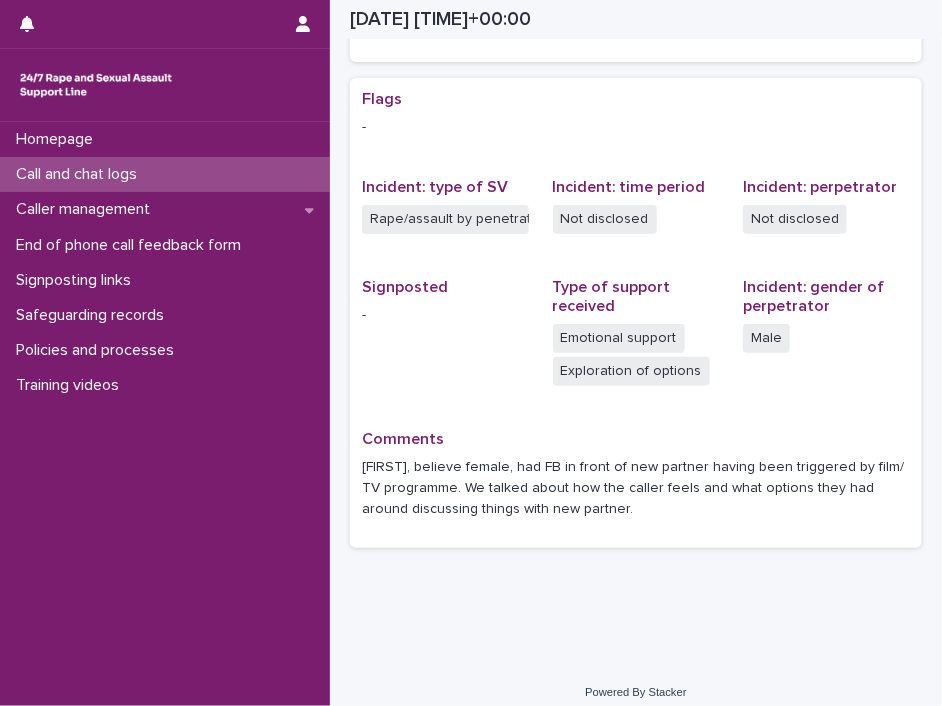 click at bounding box center [165, 85] 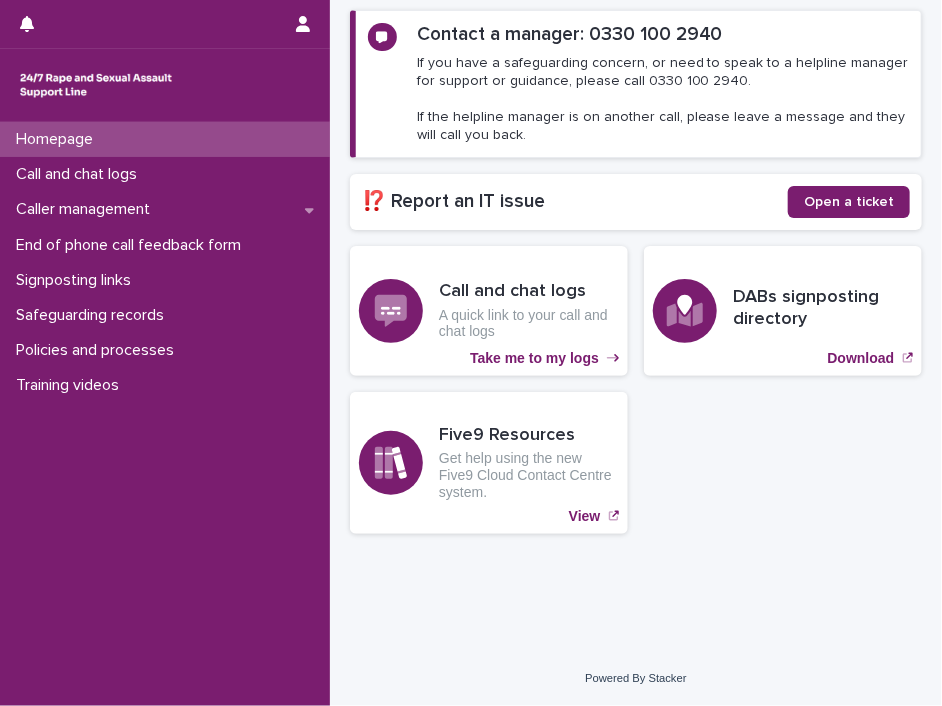 scroll, scrollTop: 284, scrollLeft: 0, axis: vertical 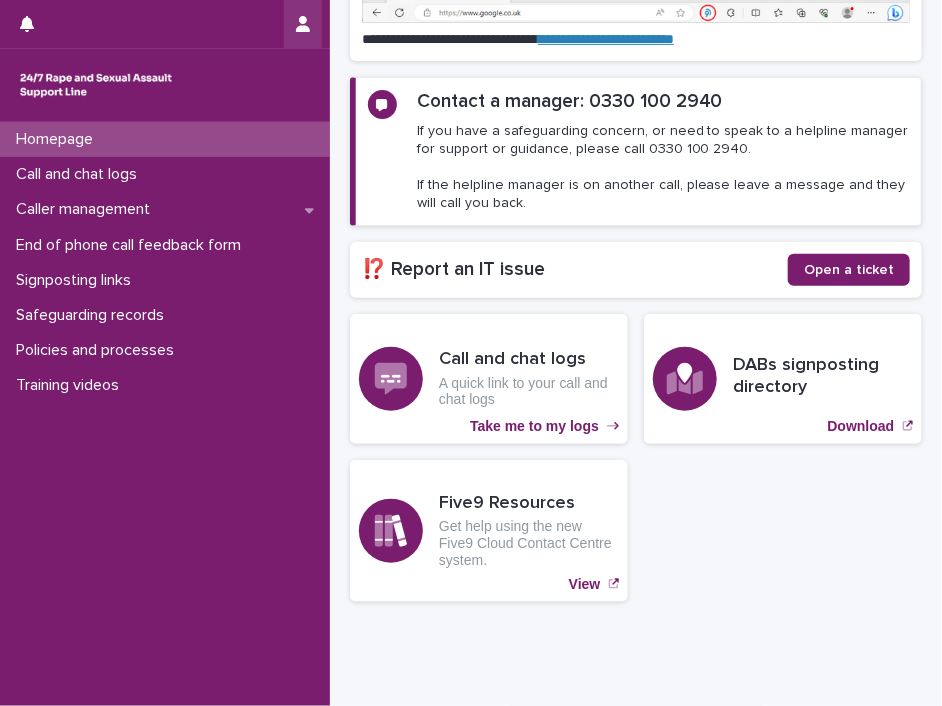 click at bounding box center (303, 24) 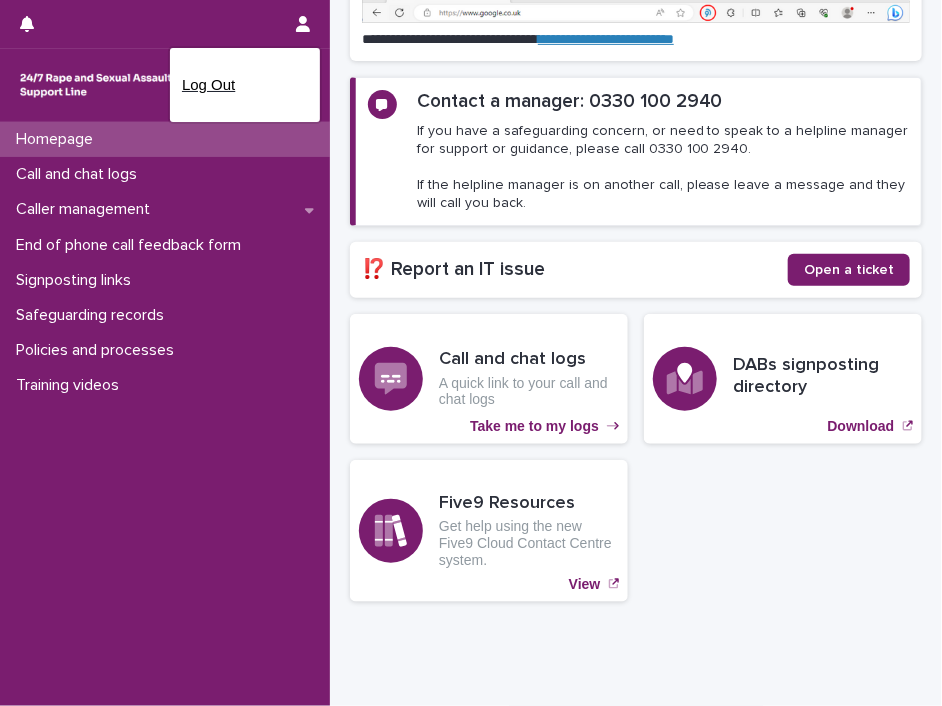 click on "Log Out" at bounding box center [245, 85] 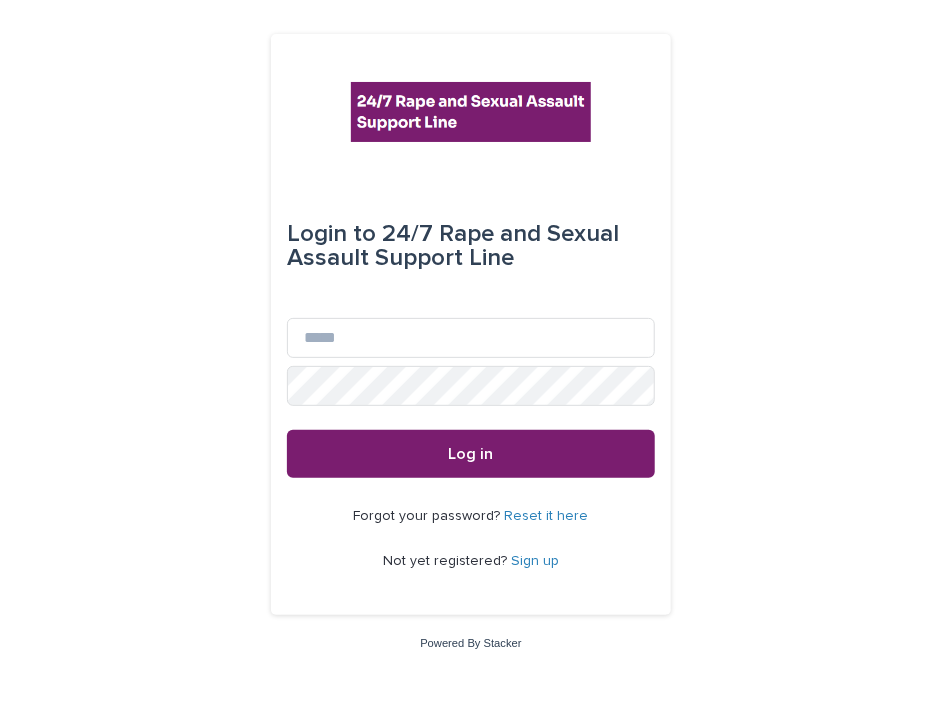 scroll, scrollTop: 0, scrollLeft: 0, axis: both 